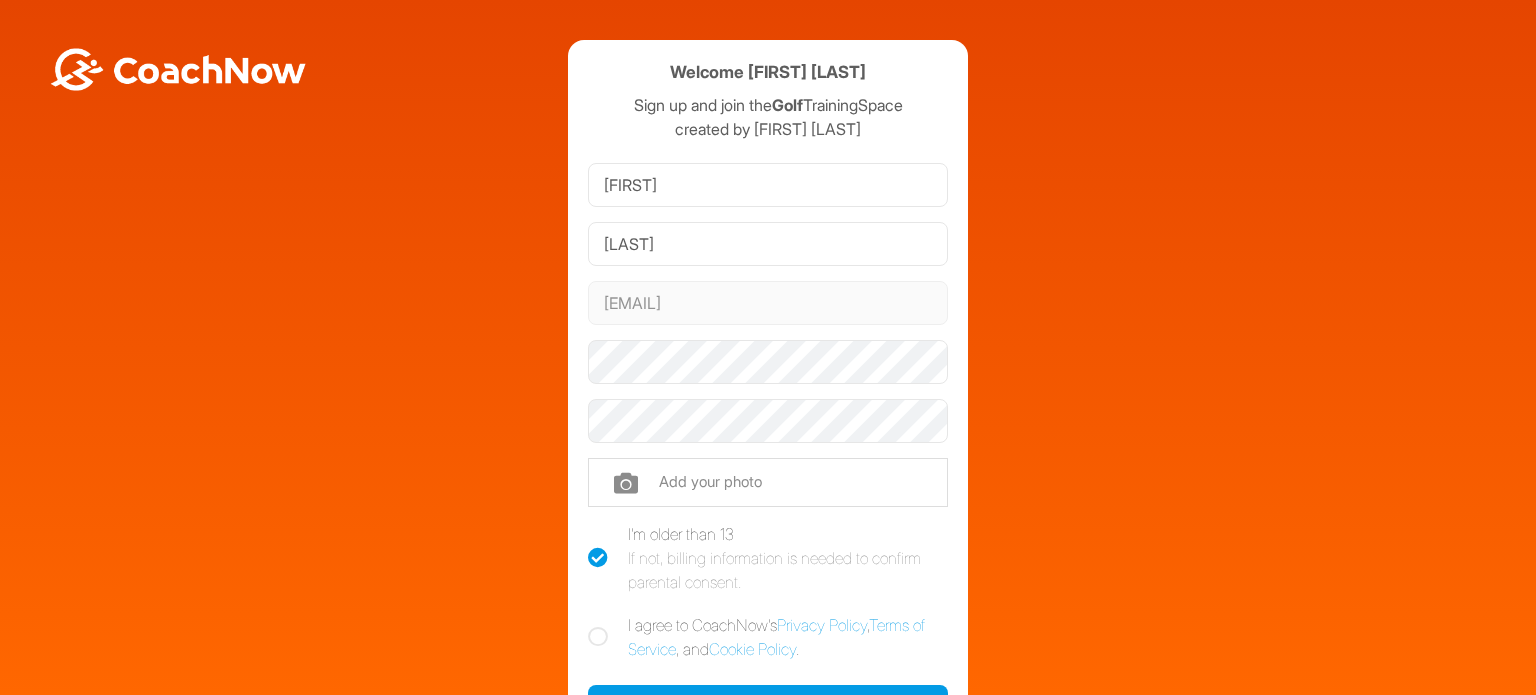 scroll, scrollTop: 0, scrollLeft: 0, axis: both 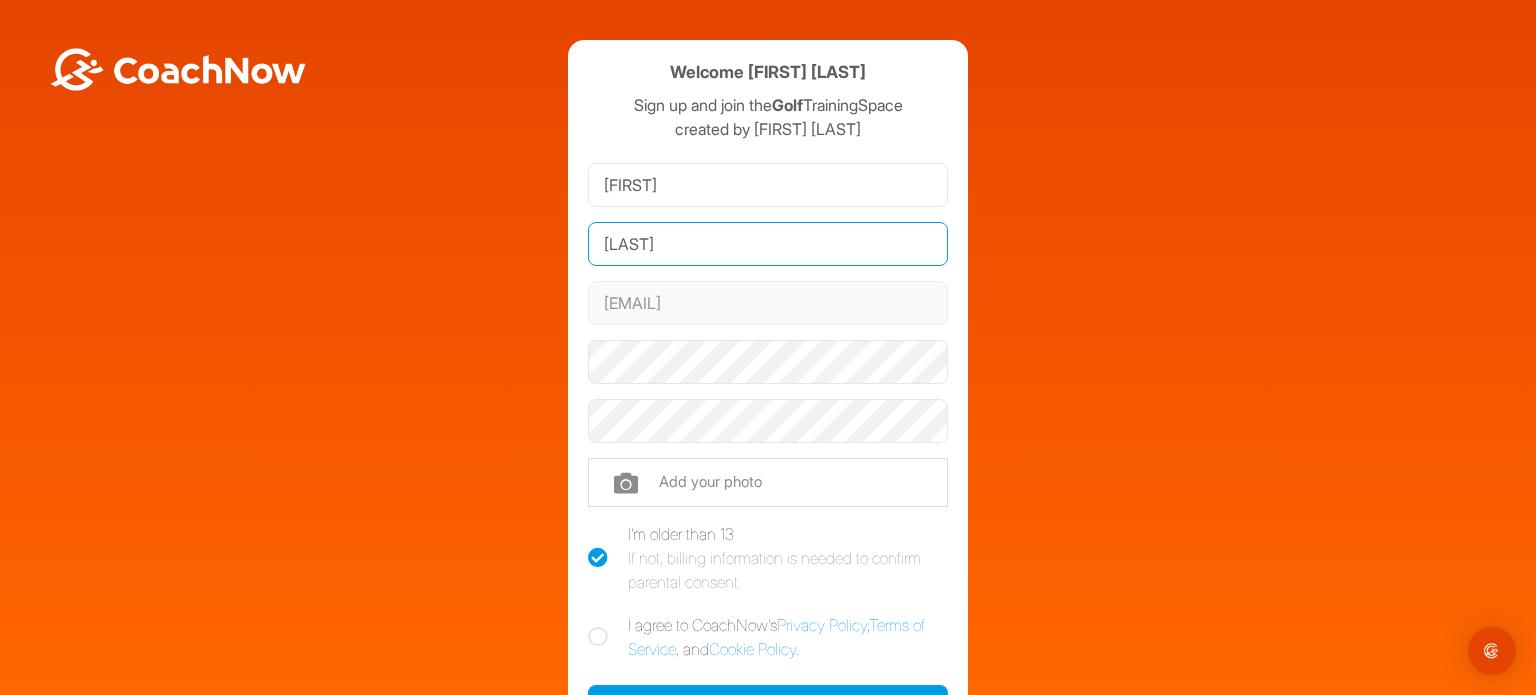 click on "Jorgensen" at bounding box center (768, 244) 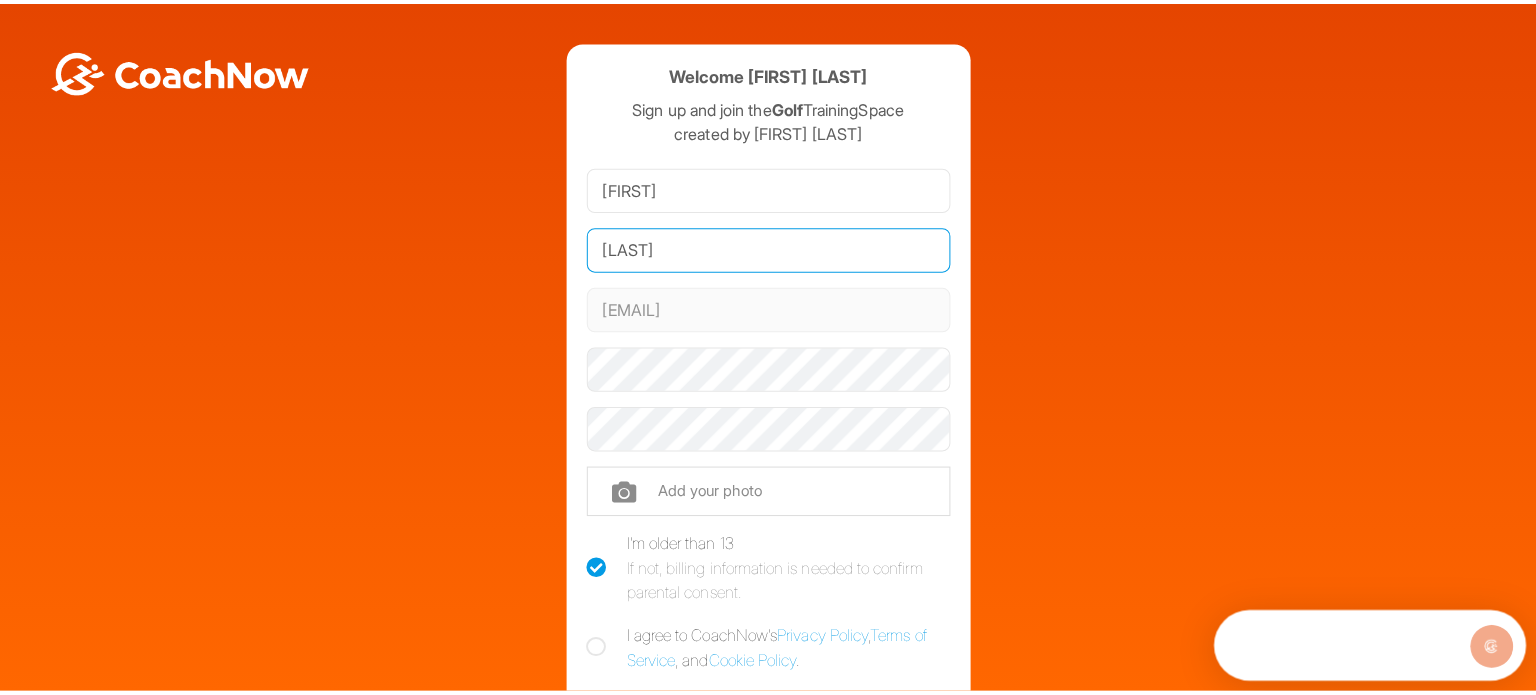 scroll, scrollTop: 0, scrollLeft: 0, axis: both 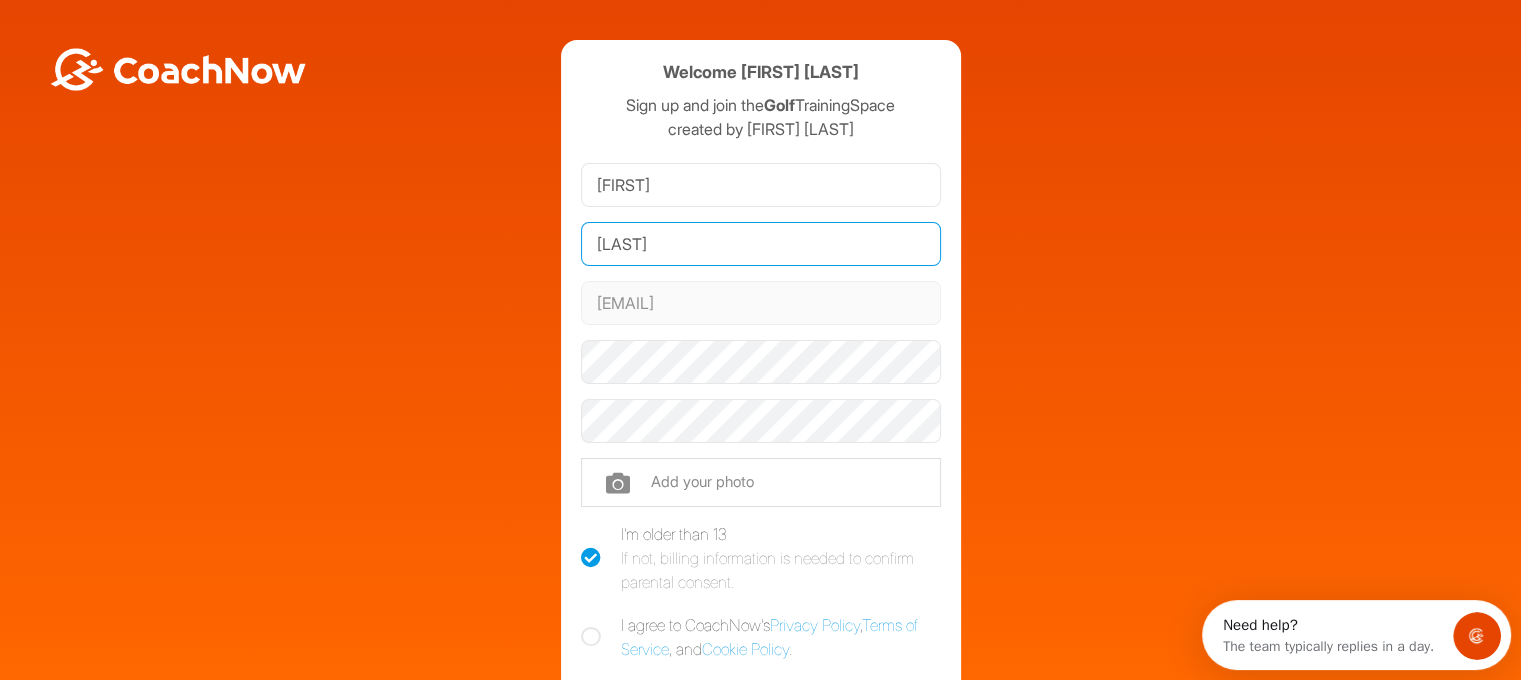 type on "[LAST]" 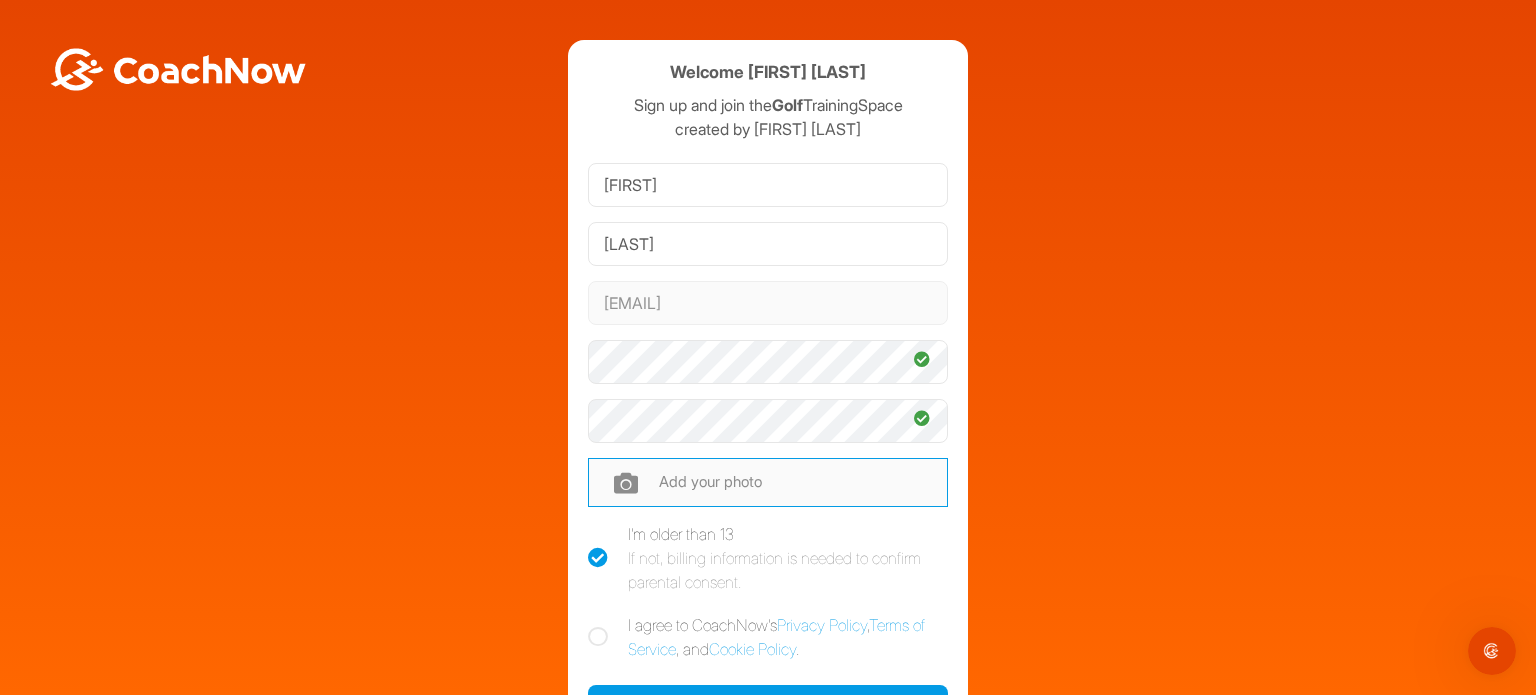 drag, startPoint x: 739, startPoint y: 443, endPoint x: 620, endPoint y: 476, distance: 123.49089 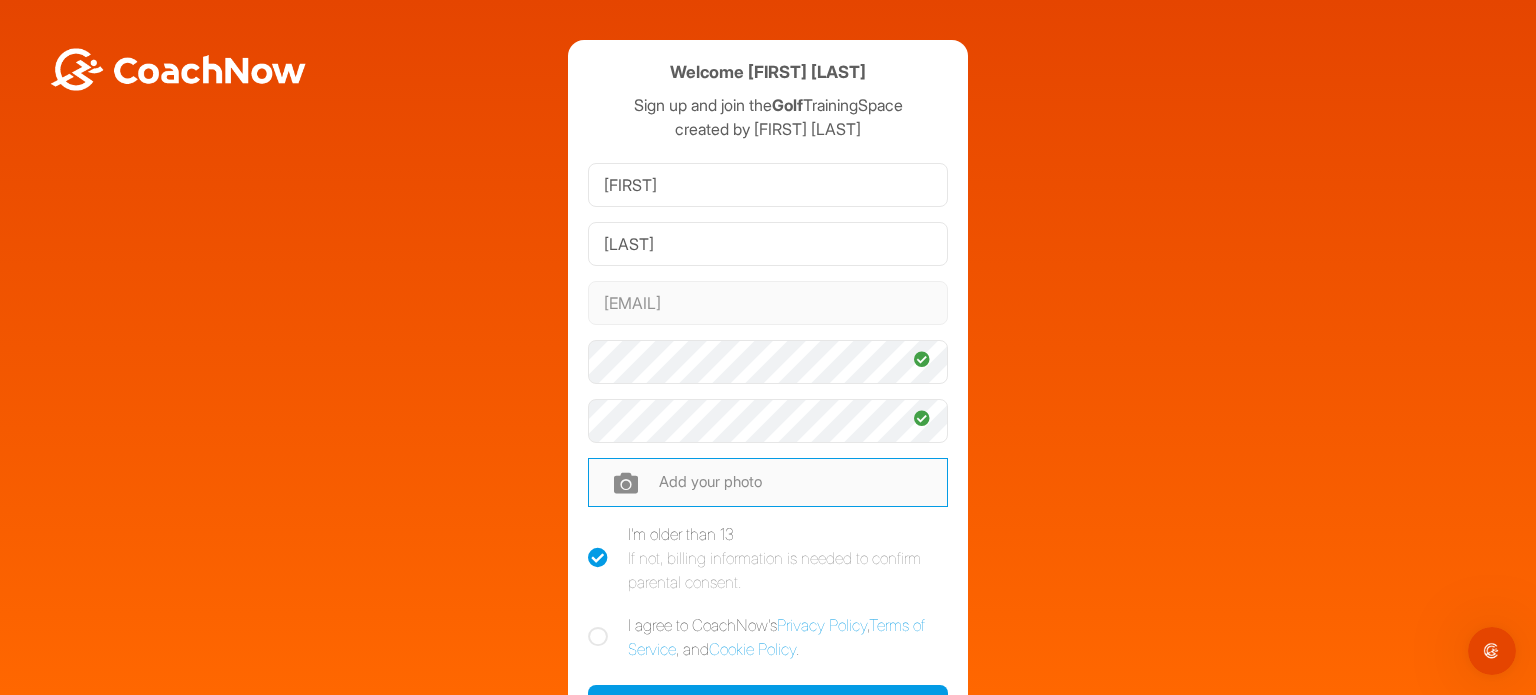 type on "C:\fakepath\kw19010202.jpg" 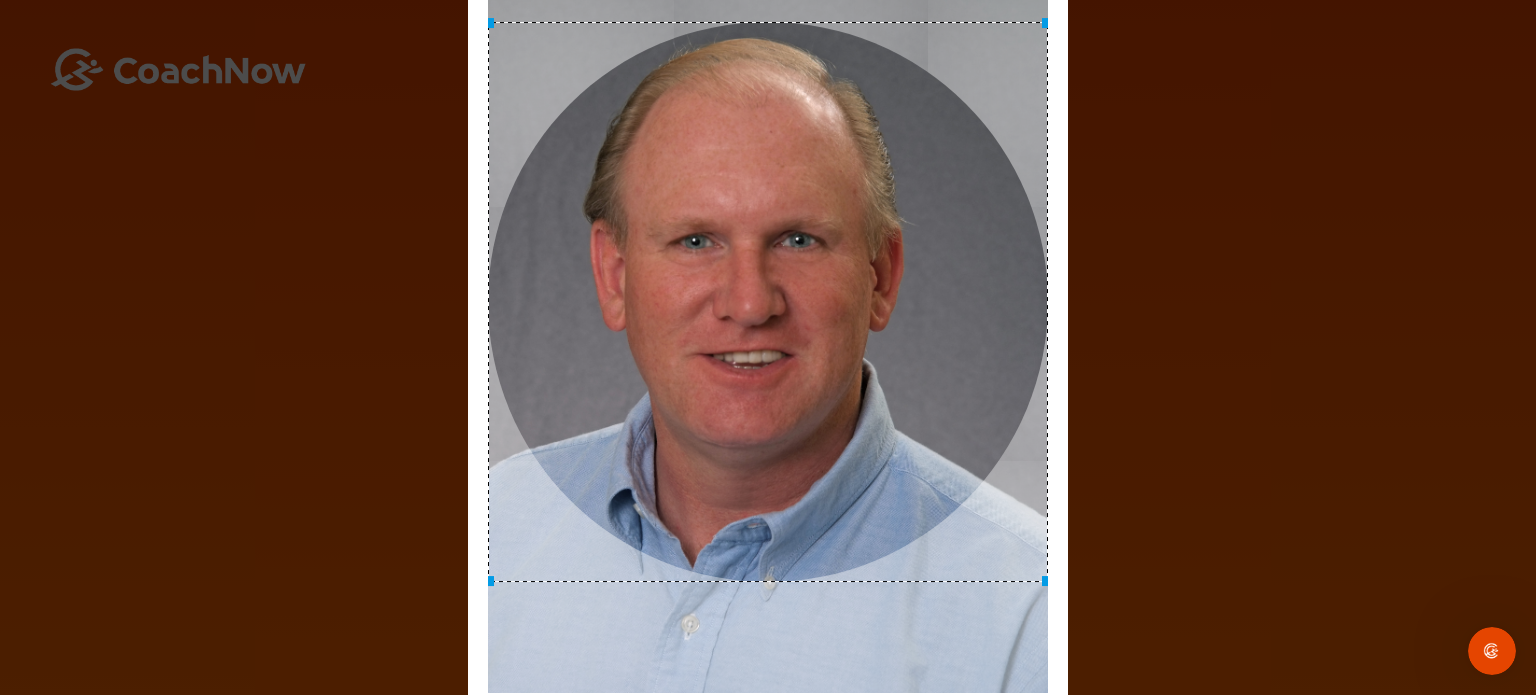 drag, startPoint x: 637, startPoint y: 172, endPoint x: 622, endPoint y: 131, distance: 43.65776 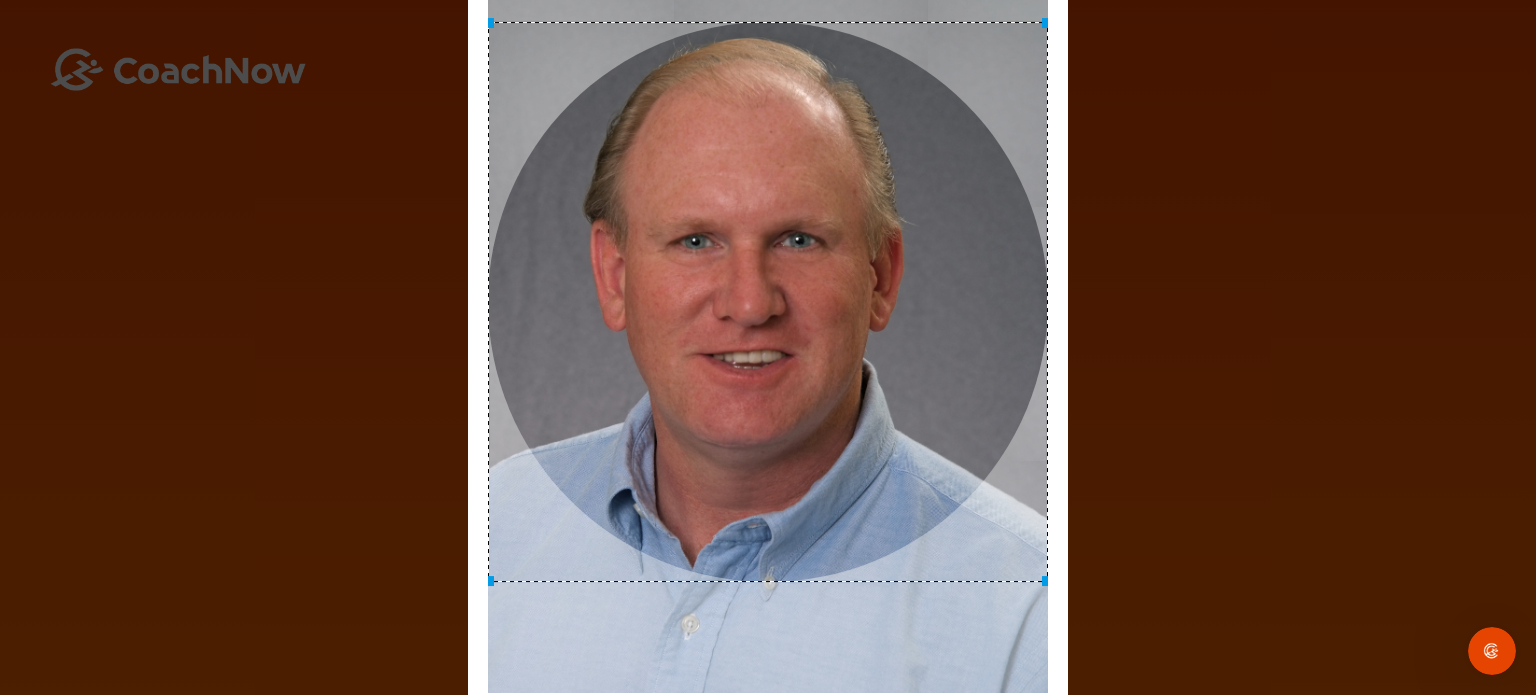 click at bounding box center [768, 302] 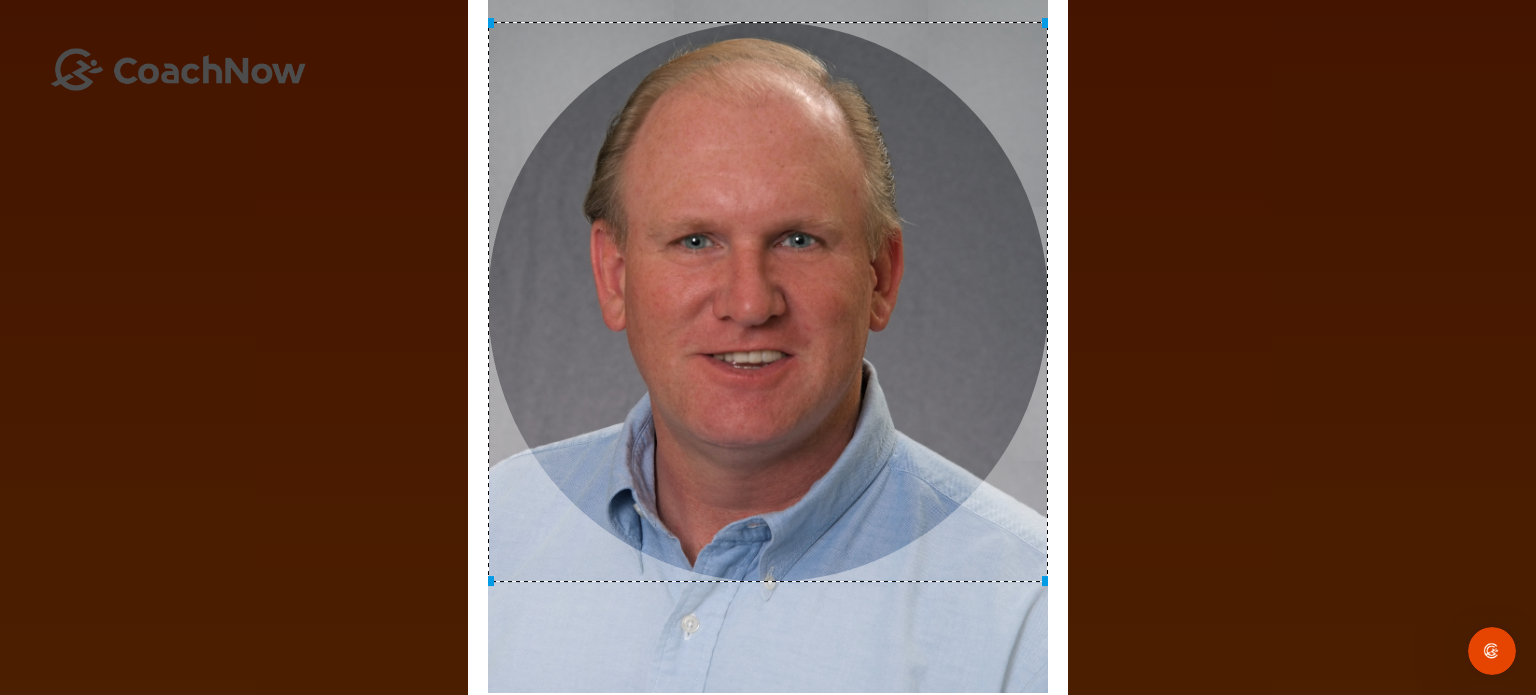 click on "Adjust Your Picture ✕ Set Picture Cancel" at bounding box center [768, 347] 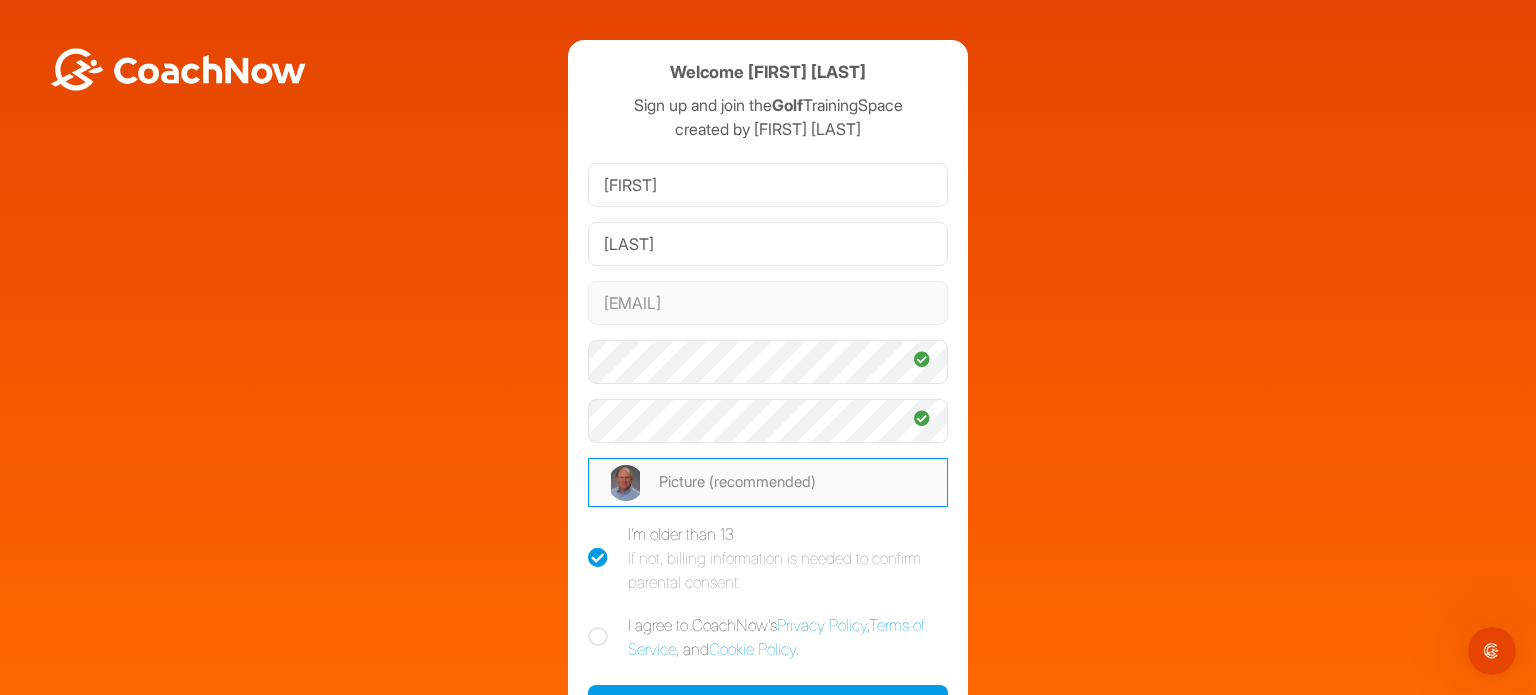 scroll, scrollTop: 280, scrollLeft: 0, axis: vertical 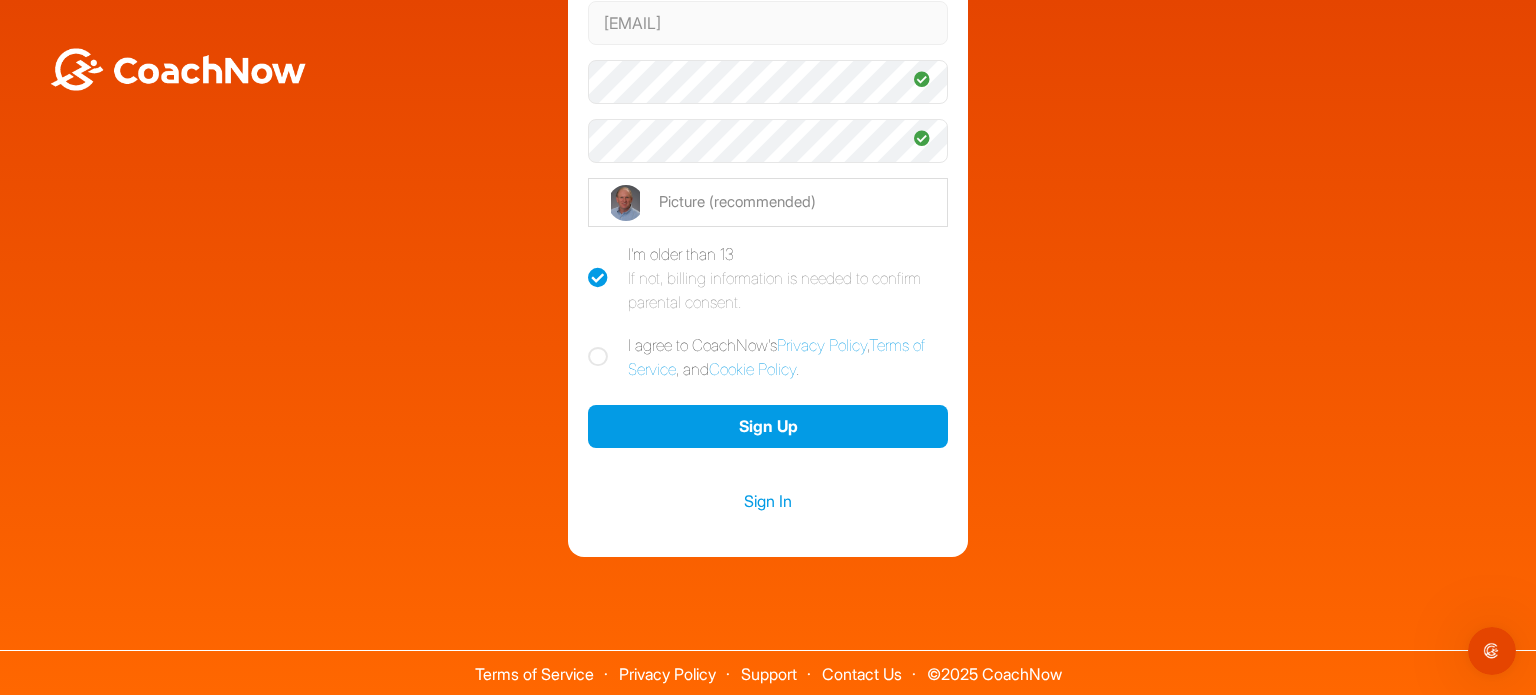 click at bounding box center [598, 357] 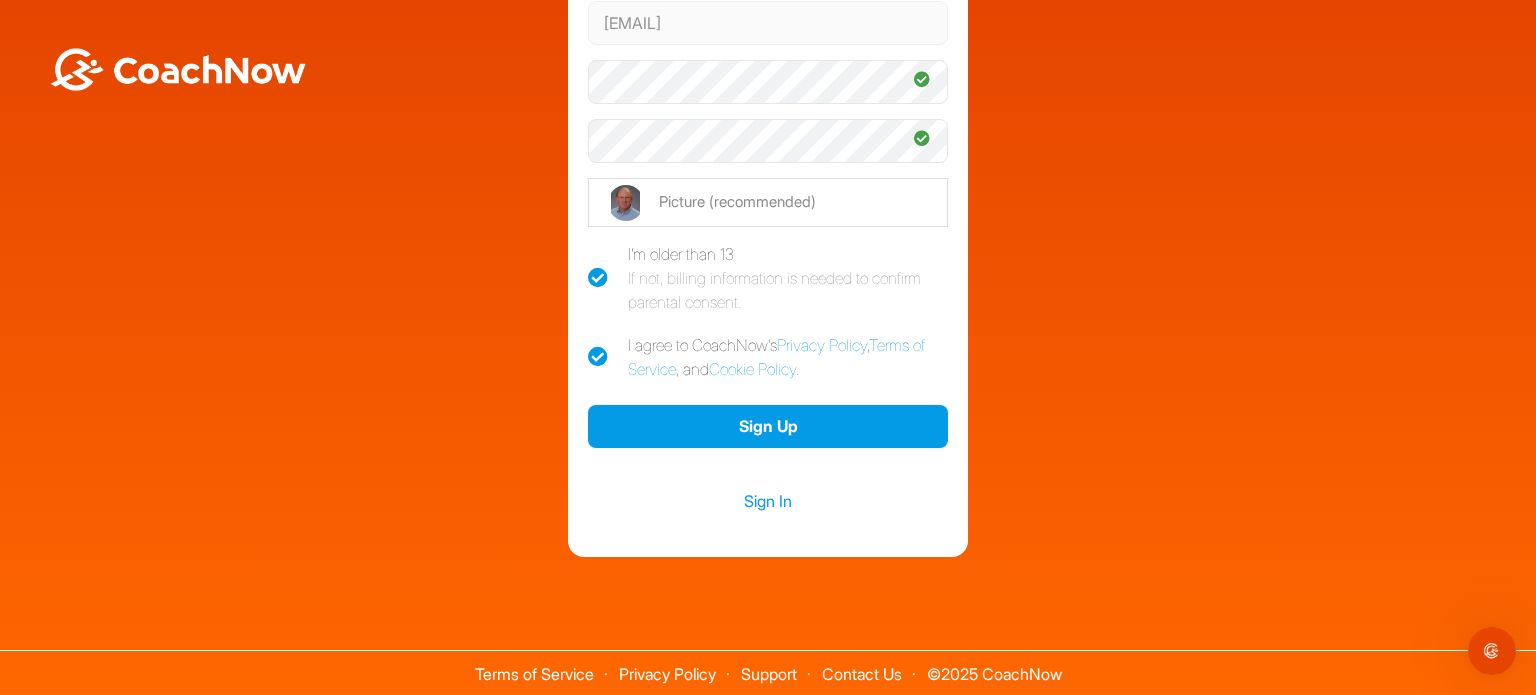 checkbox on "true" 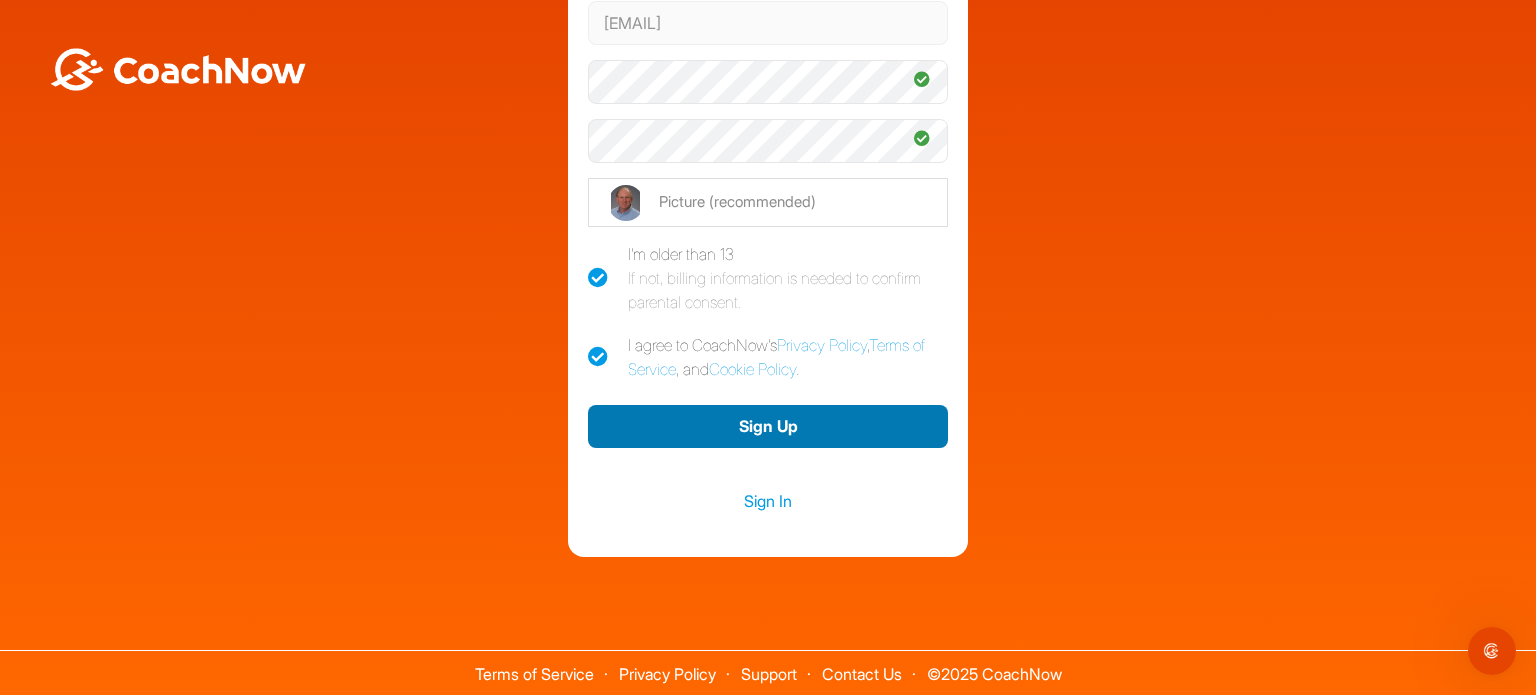 click on "Sign Up" at bounding box center (768, 426) 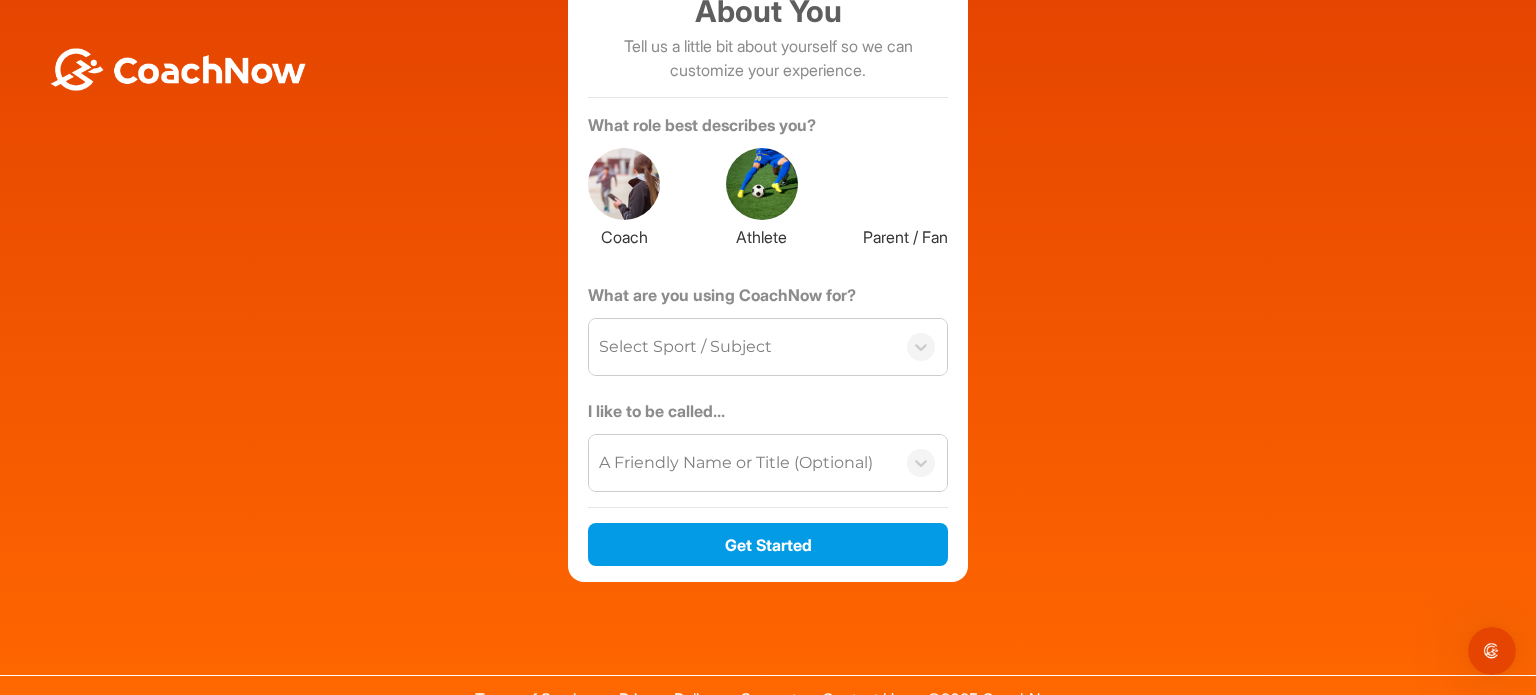 scroll, scrollTop: 192, scrollLeft: 0, axis: vertical 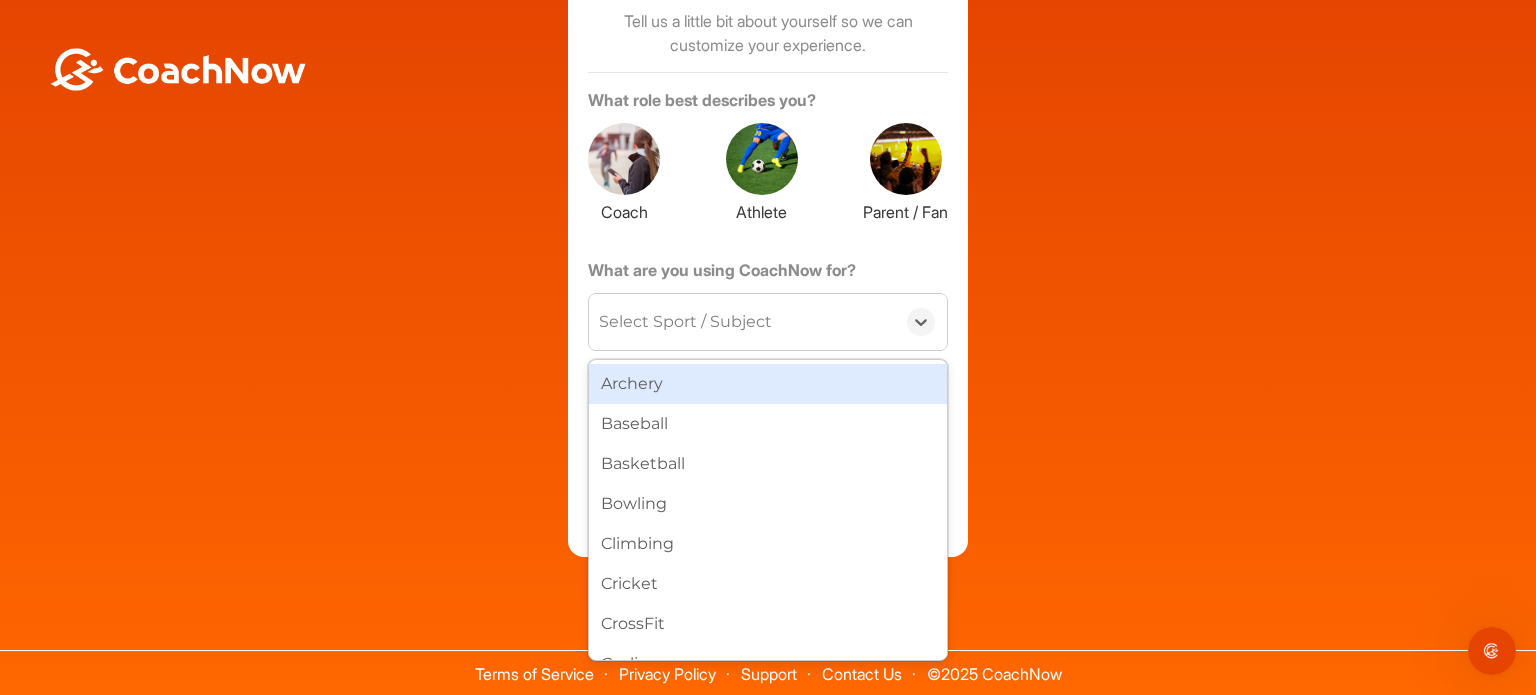 click on "Select Sport / Subject" at bounding box center (685, 322) 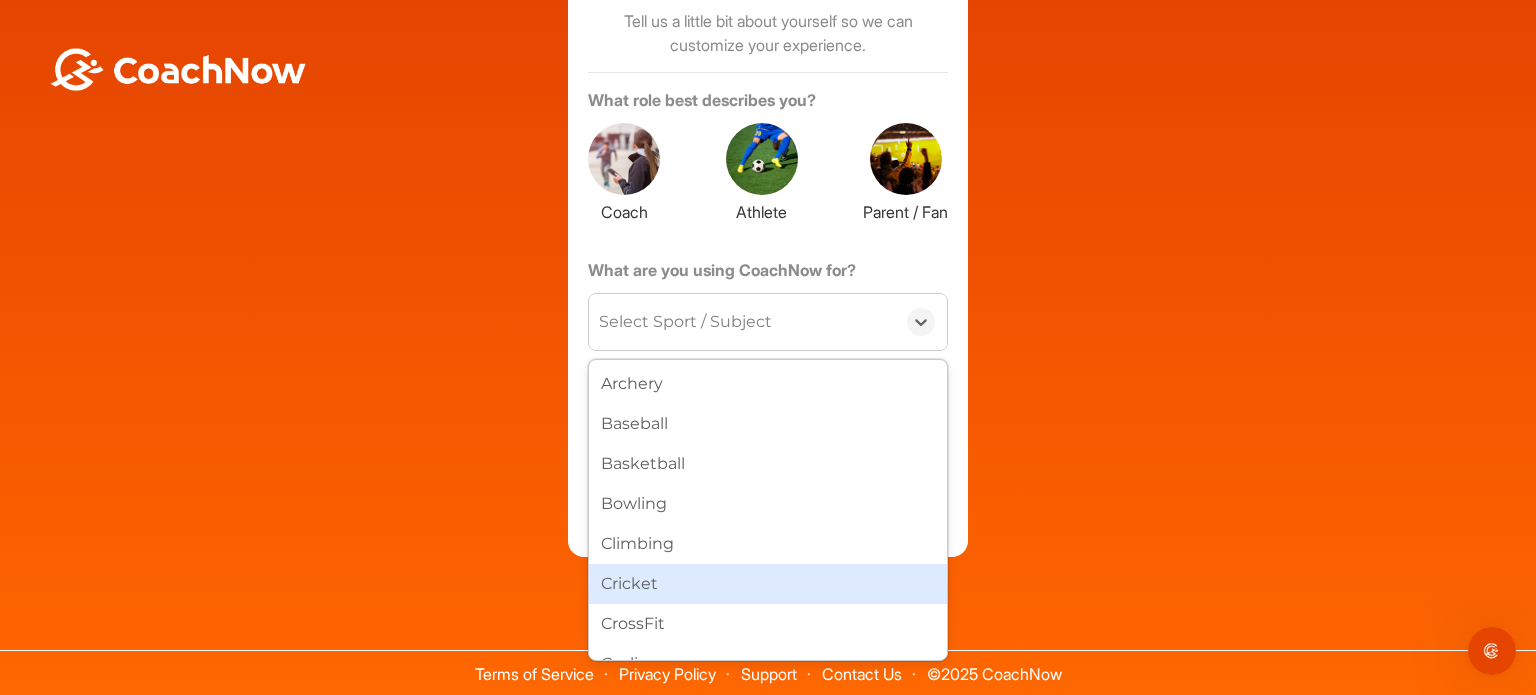scroll, scrollTop: 262, scrollLeft: 0, axis: vertical 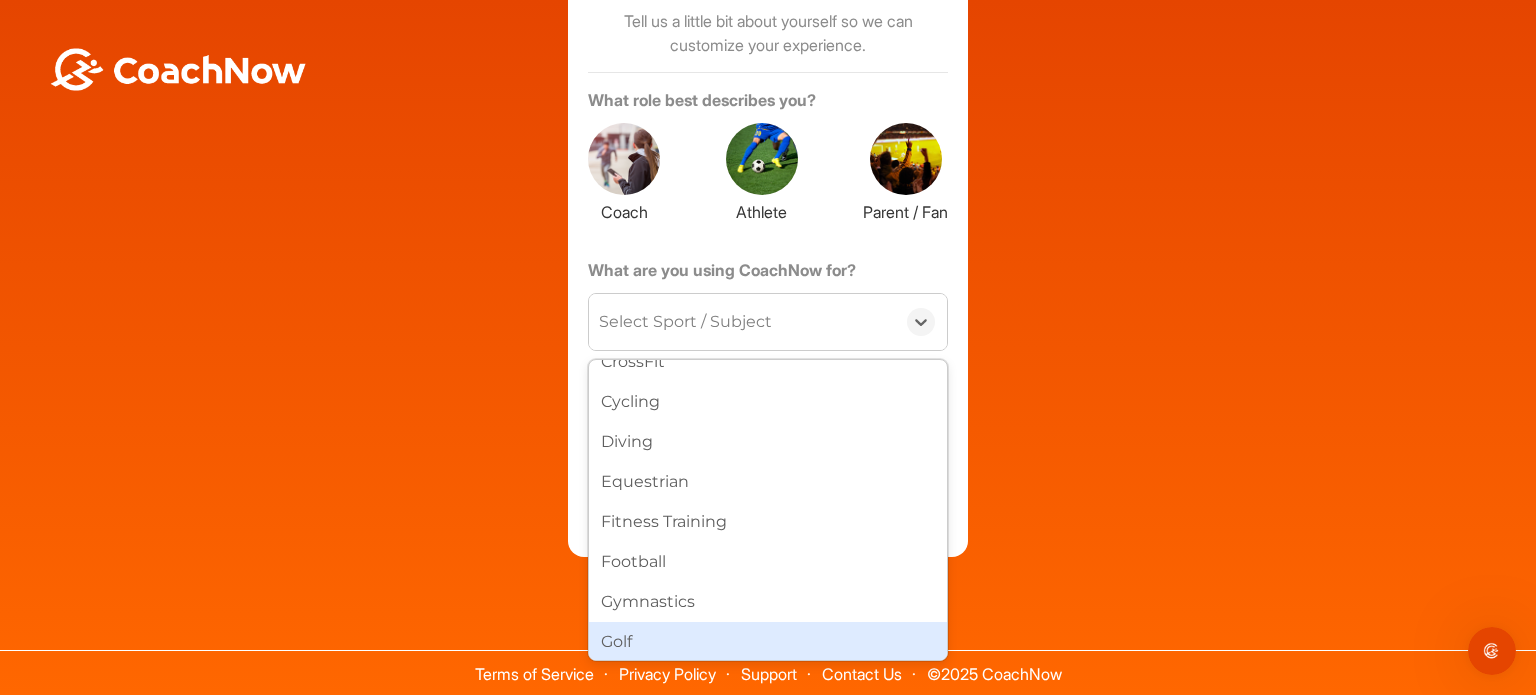 click on "Golf" at bounding box center [768, 642] 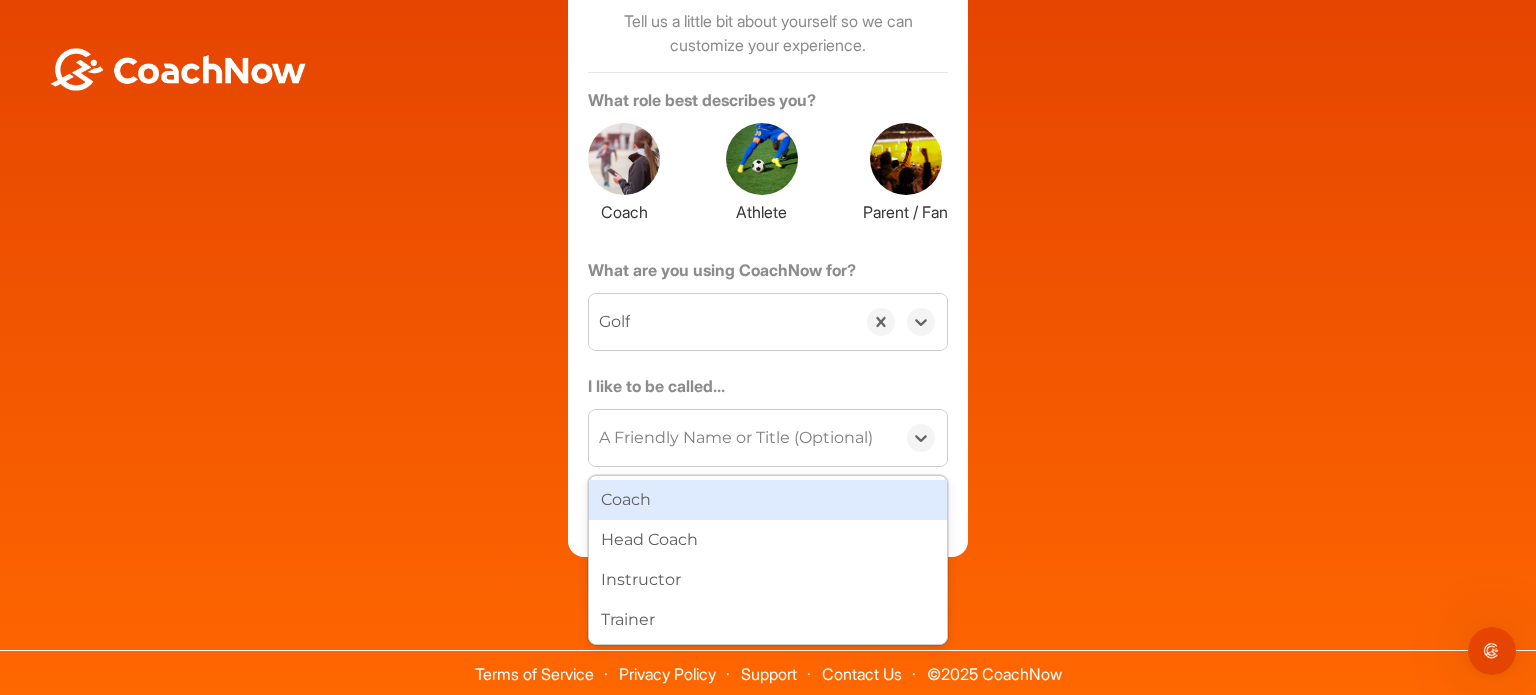 click on "A Friendly Name or Title (Optional)" at bounding box center [736, 438] 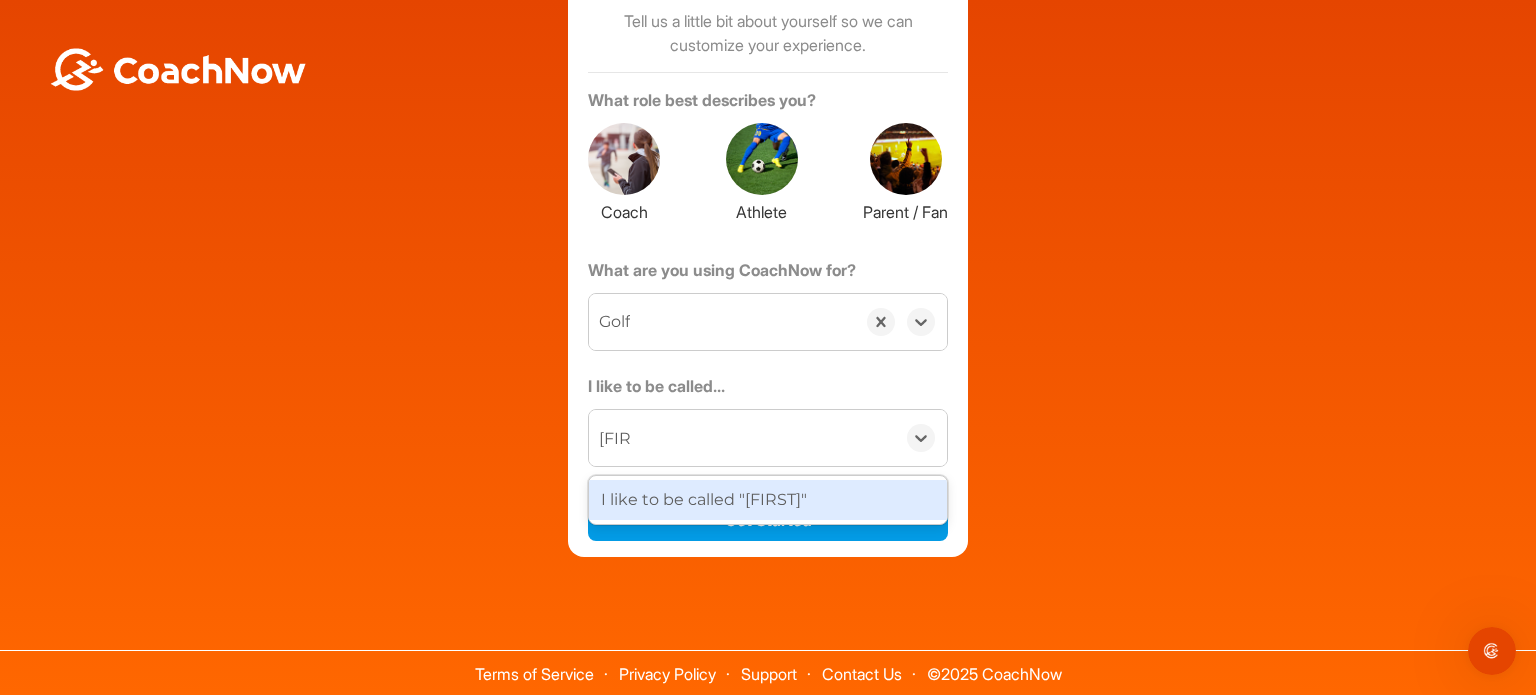type on "[NAME]" 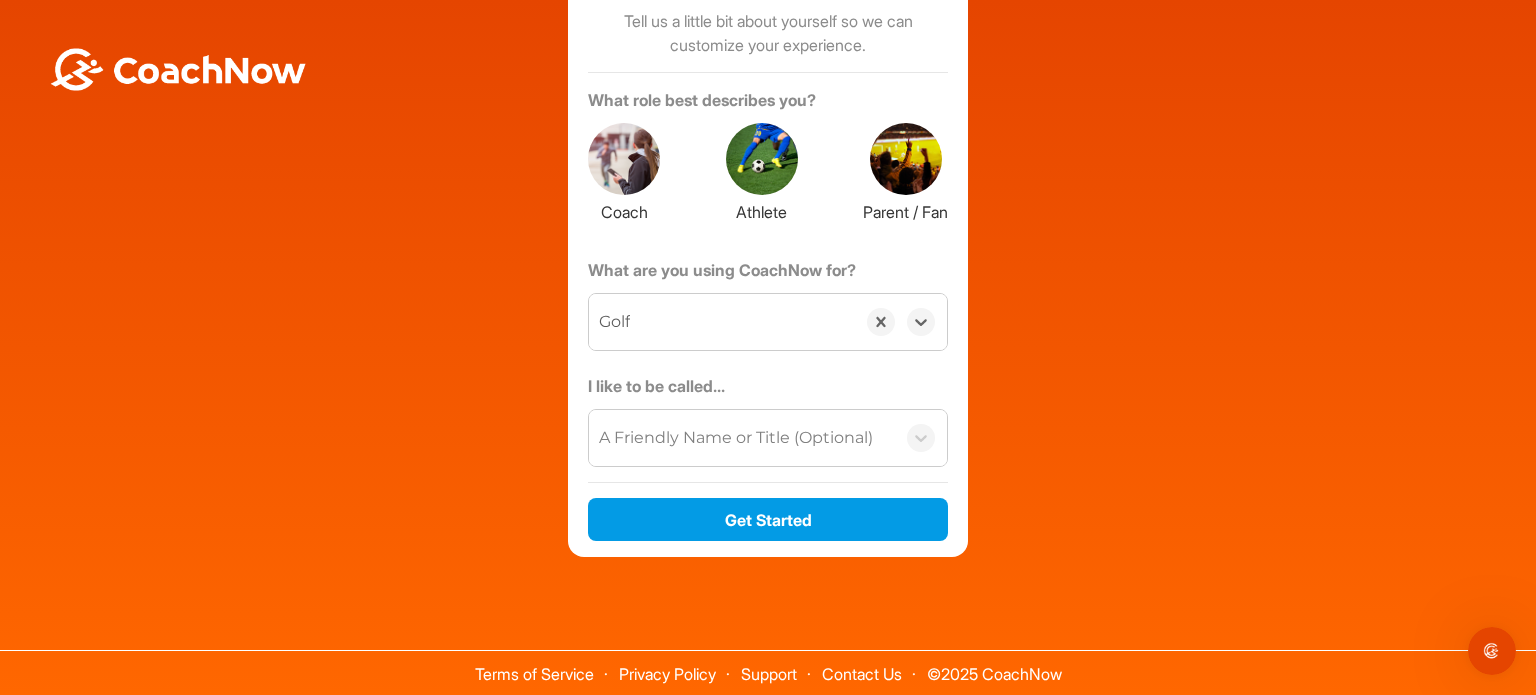 click on "Welcome   Jeff Jorgensen  Sign up and join the  Golf  TrainingSpace created by Garrett Louis About You Tell us a little bit about yourself so we can customize your experience. What role best describes you? Coach Athlete Parent / Fan What are you using CoachNow for?   option Golf, selected.     0 results available. Select is focused ,type to refine list, press Down to open the menu,  Golf I like to be called... A Friendly Name or Title (Optional) Get Started" at bounding box center [768, 202] 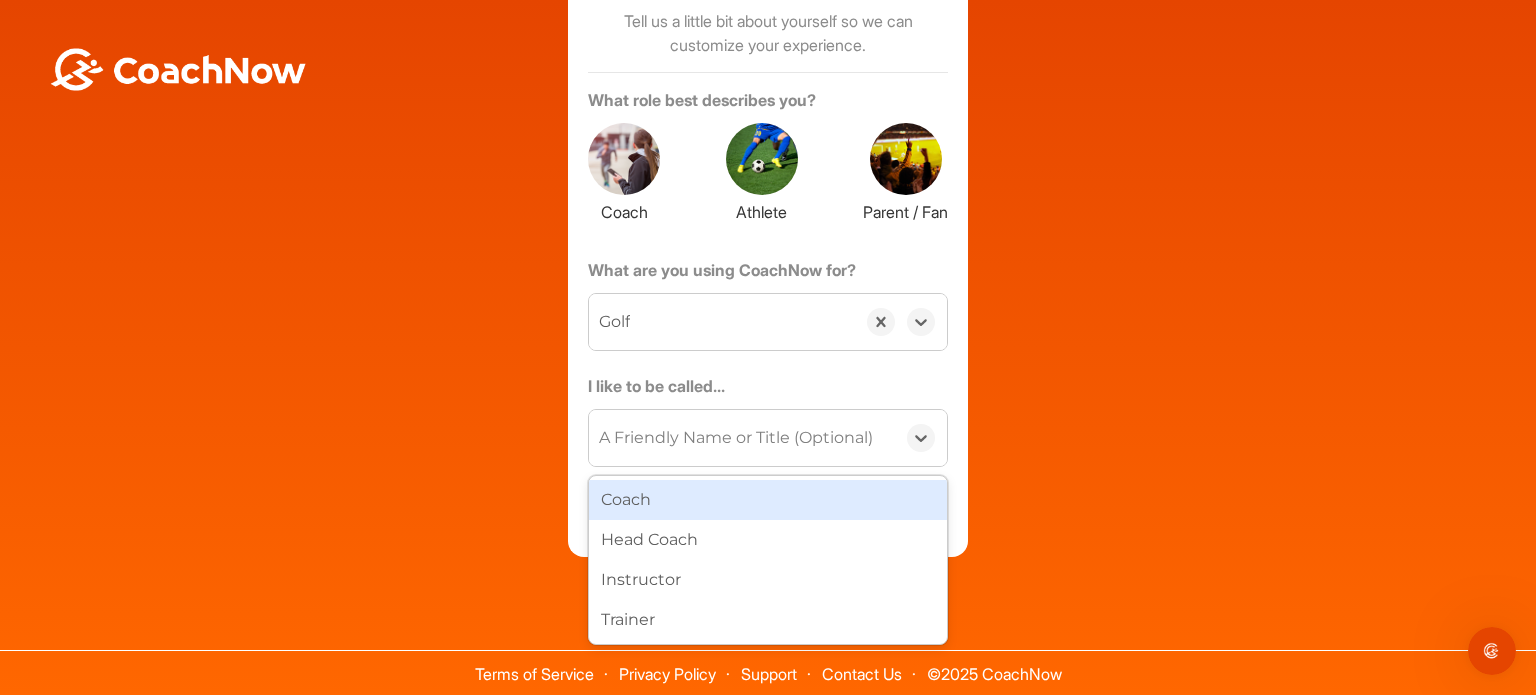click on "A Friendly Name or Title (Optional)" at bounding box center (742, 438) 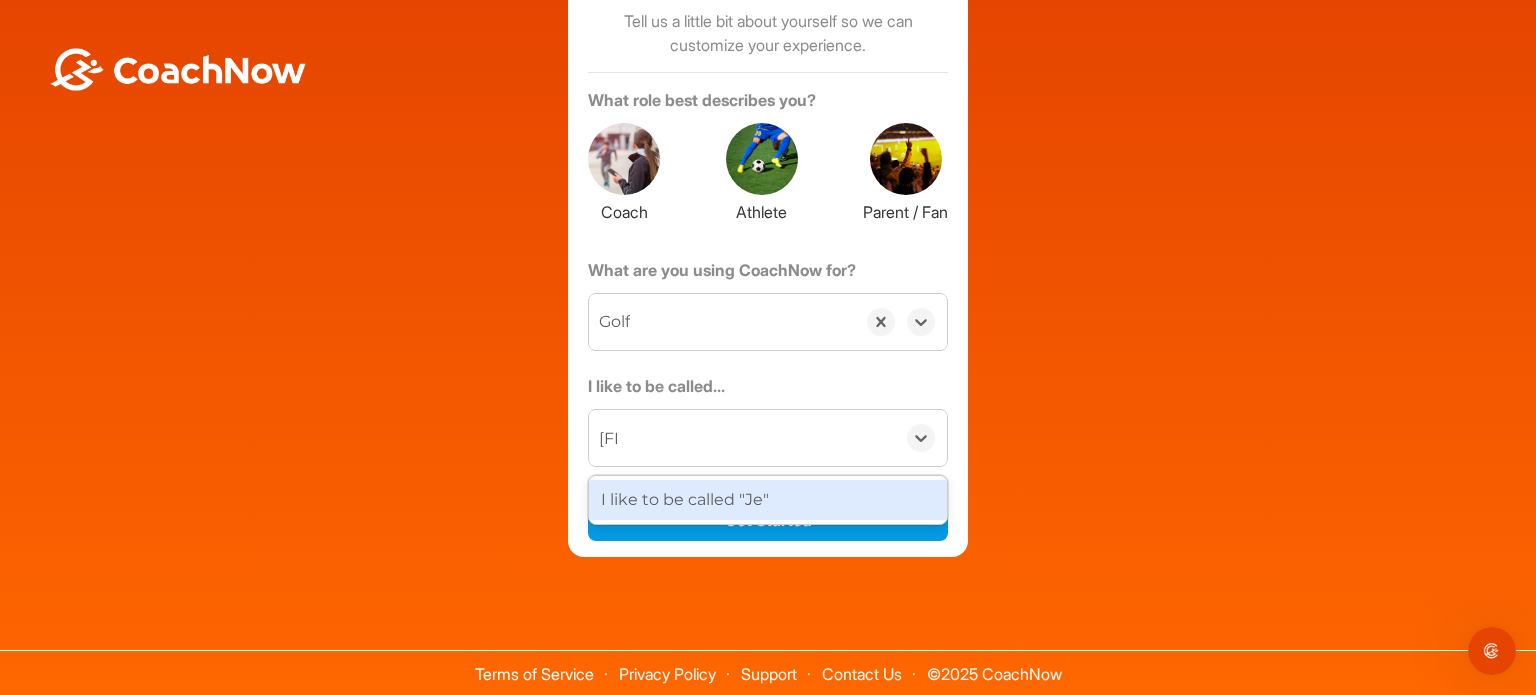type on "[NAME]" 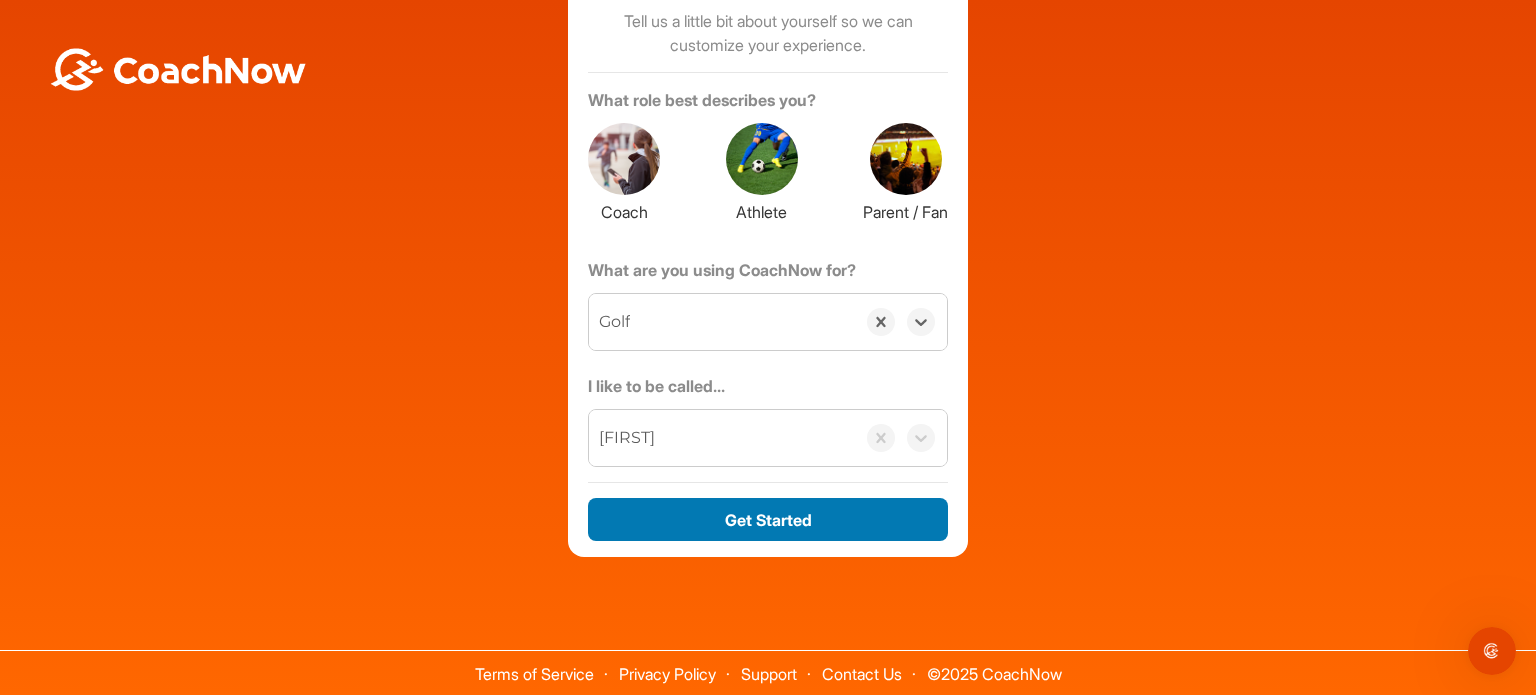 click on "Get Started" at bounding box center [768, 519] 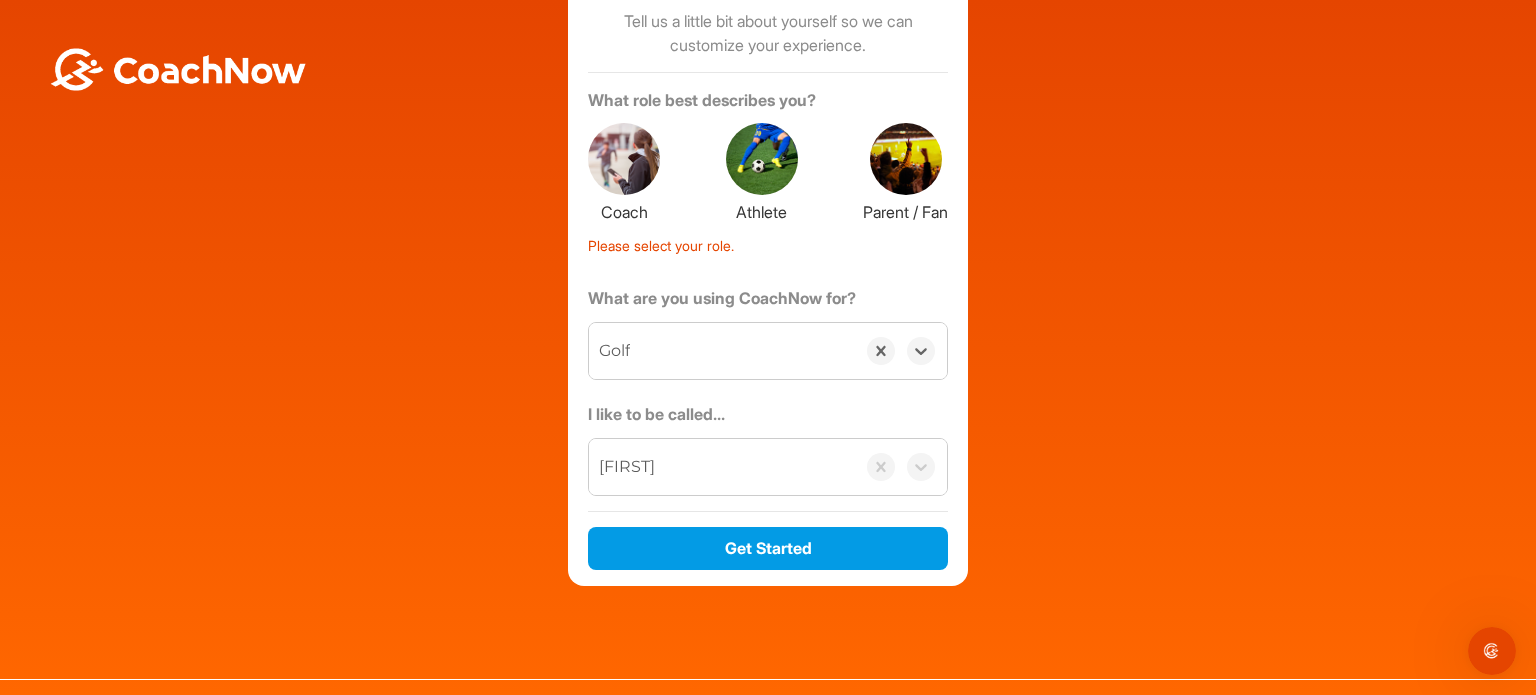 click at bounding box center (762, 159) 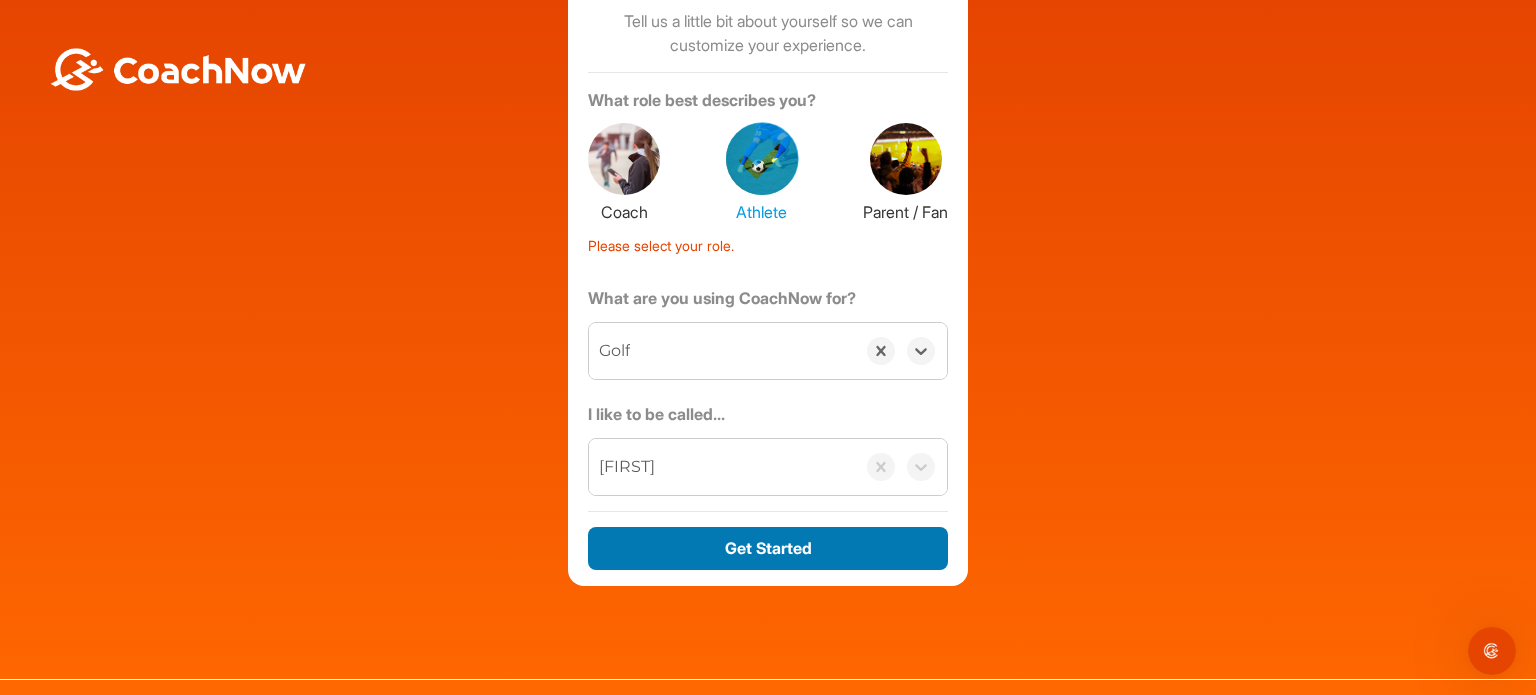 click on "Get Started" at bounding box center [768, 548] 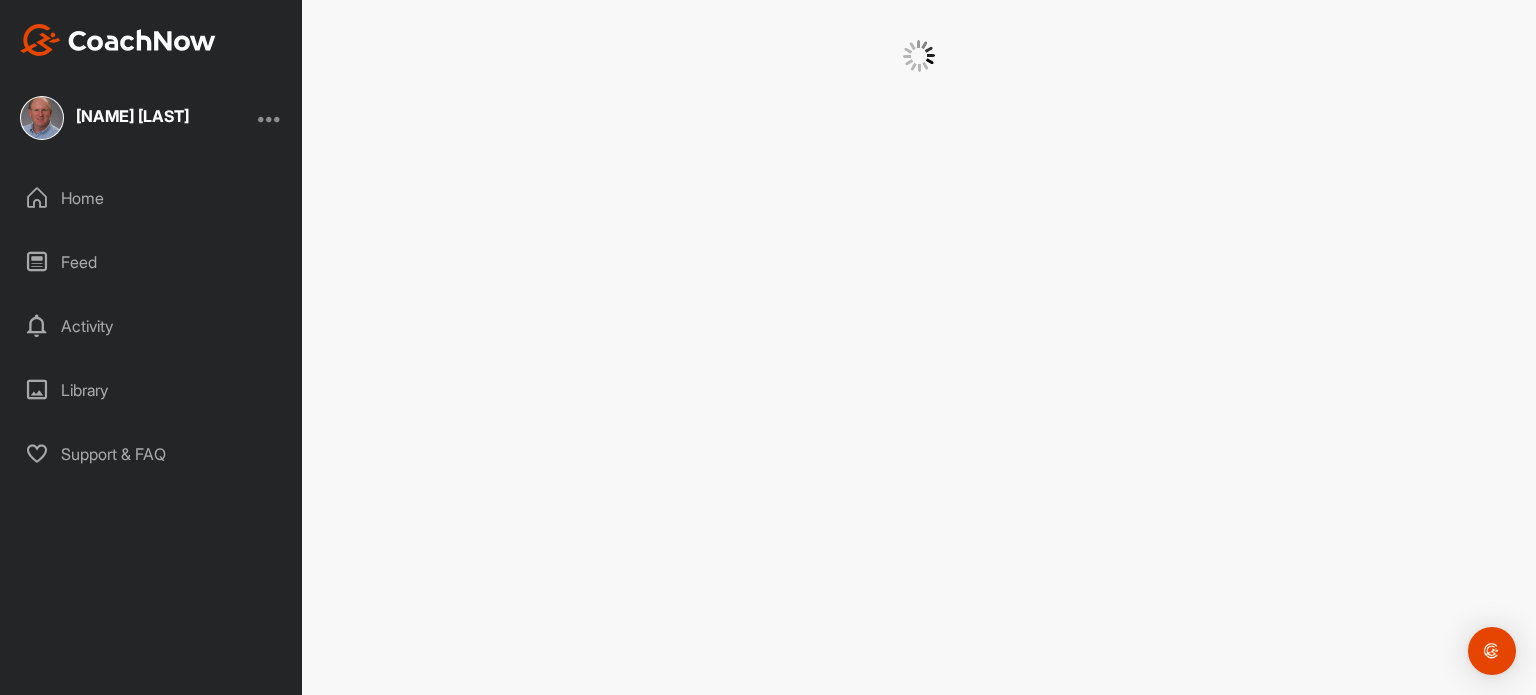 scroll, scrollTop: 0, scrollLeft: 0, axis: both 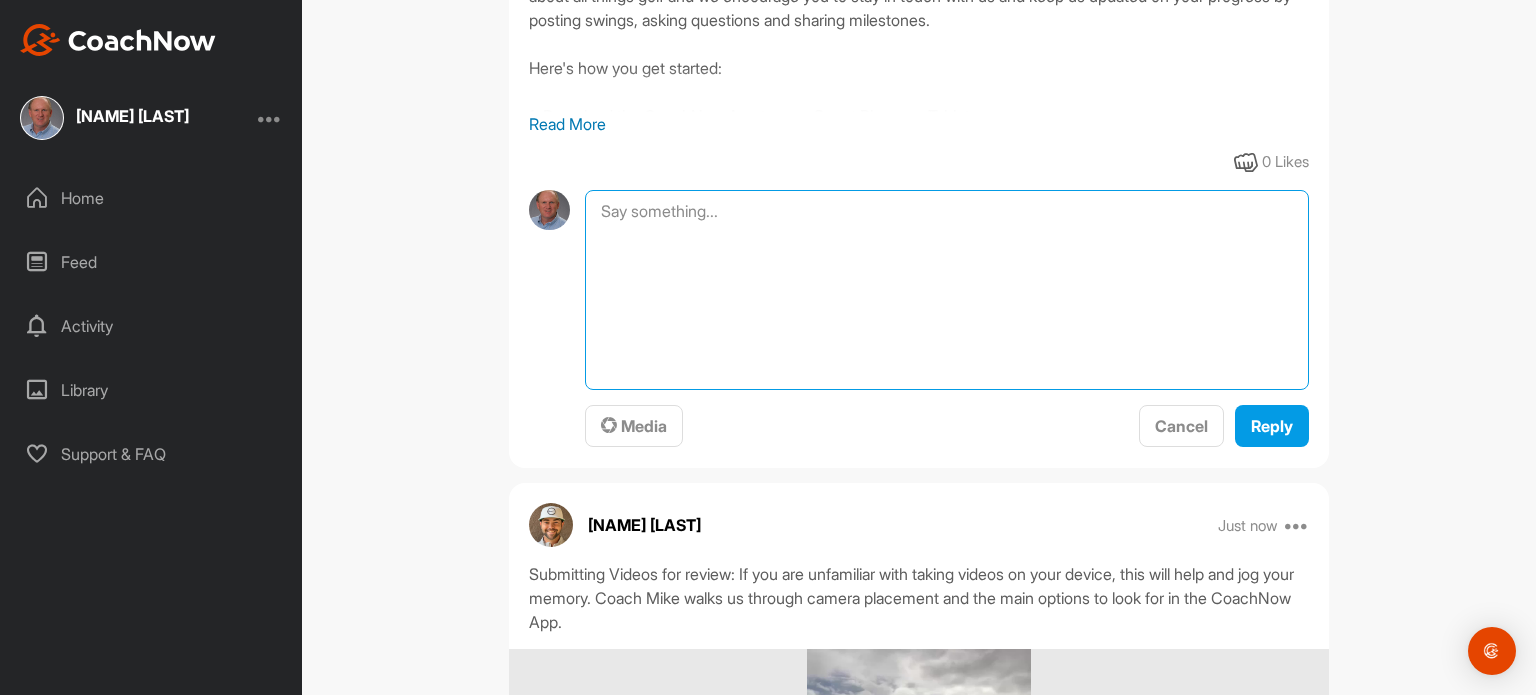 click at bounding box center (947, 290) 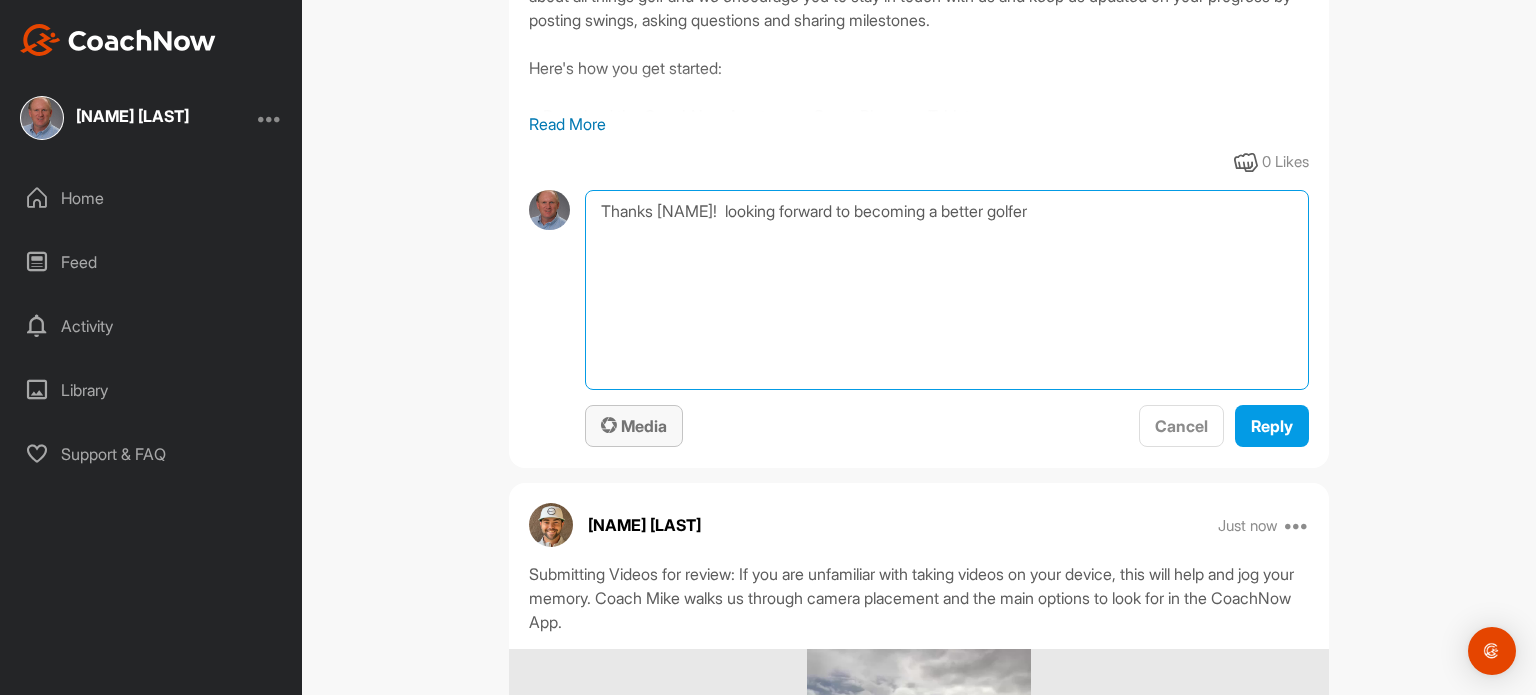 type on "Thanks [NAME]!  looking forward to becoming a better golfer" 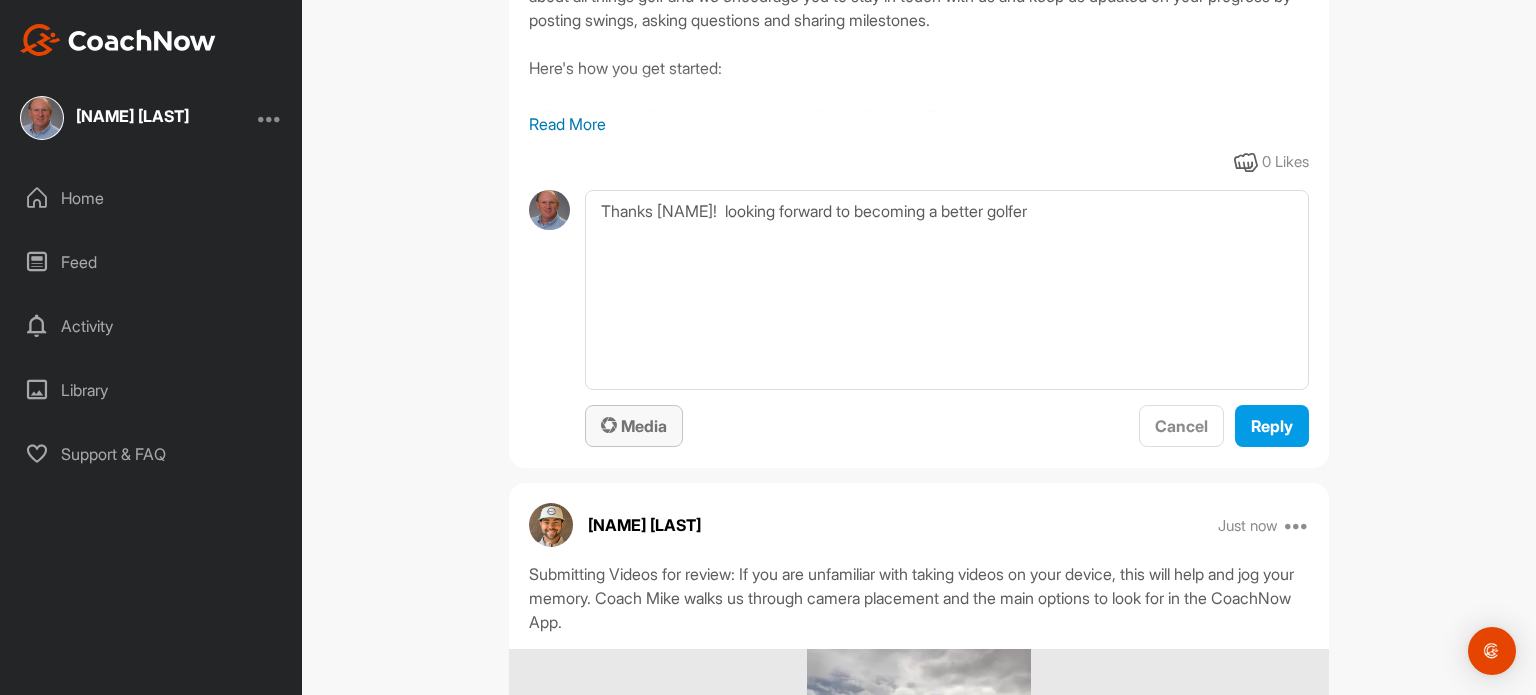 click on "Media" at bounding box center (634, 426) 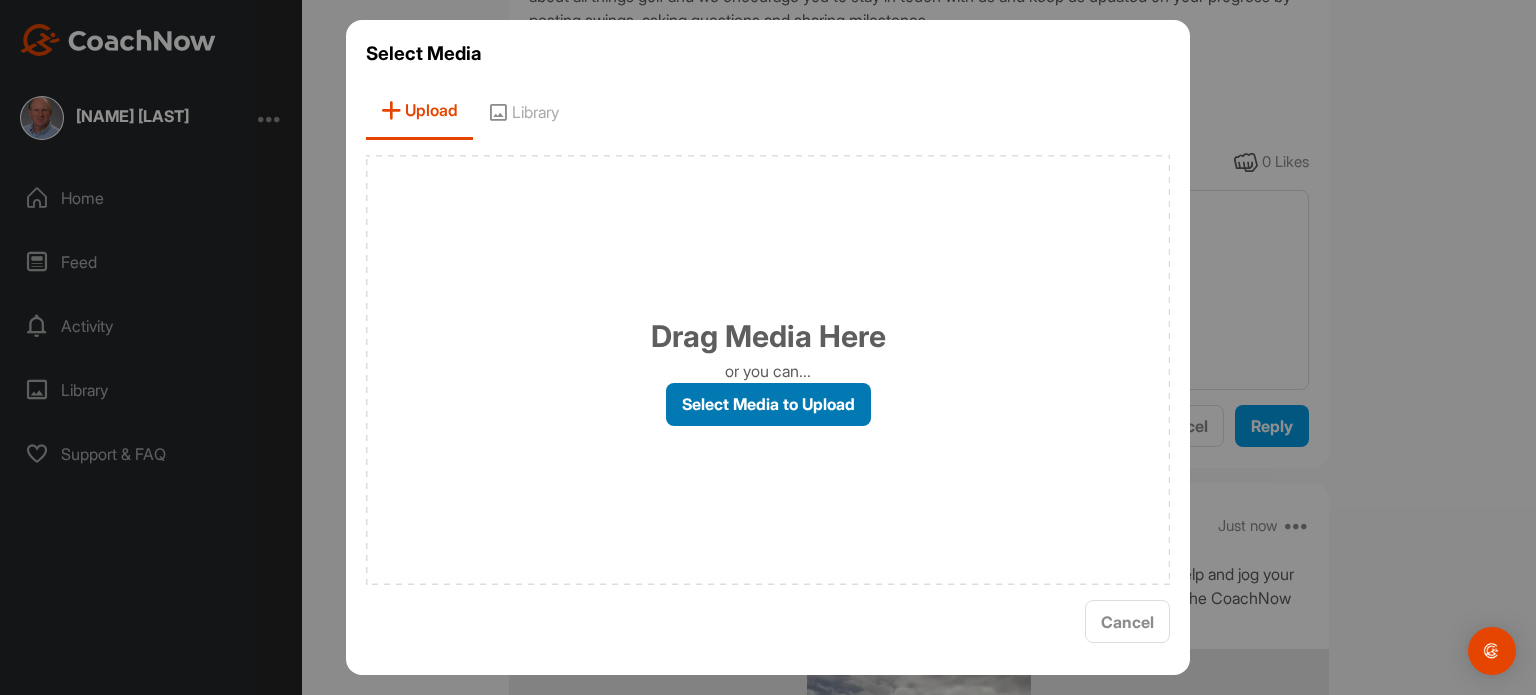 click on "Select Media to Upload" at bounding box center (768, 404) 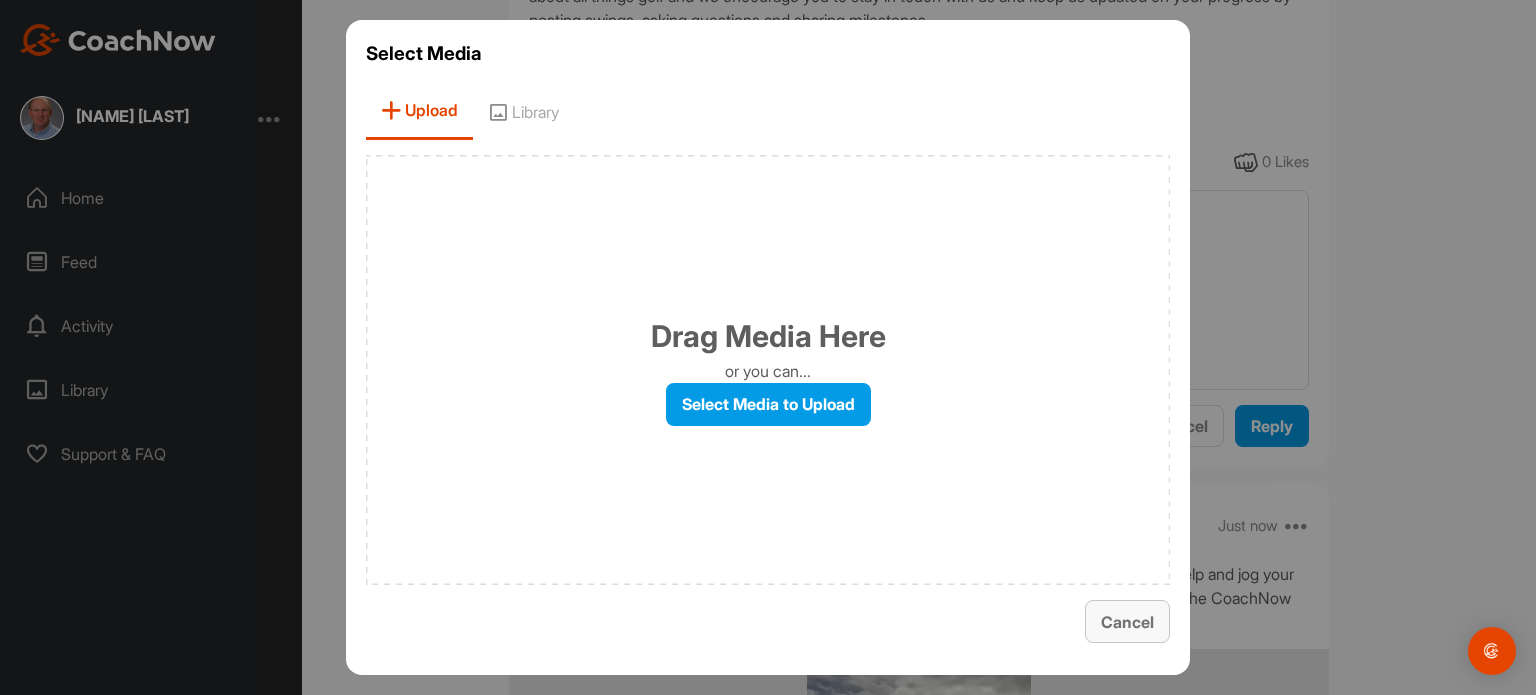 click on "Cancel" at bounding box center (1127, 622) 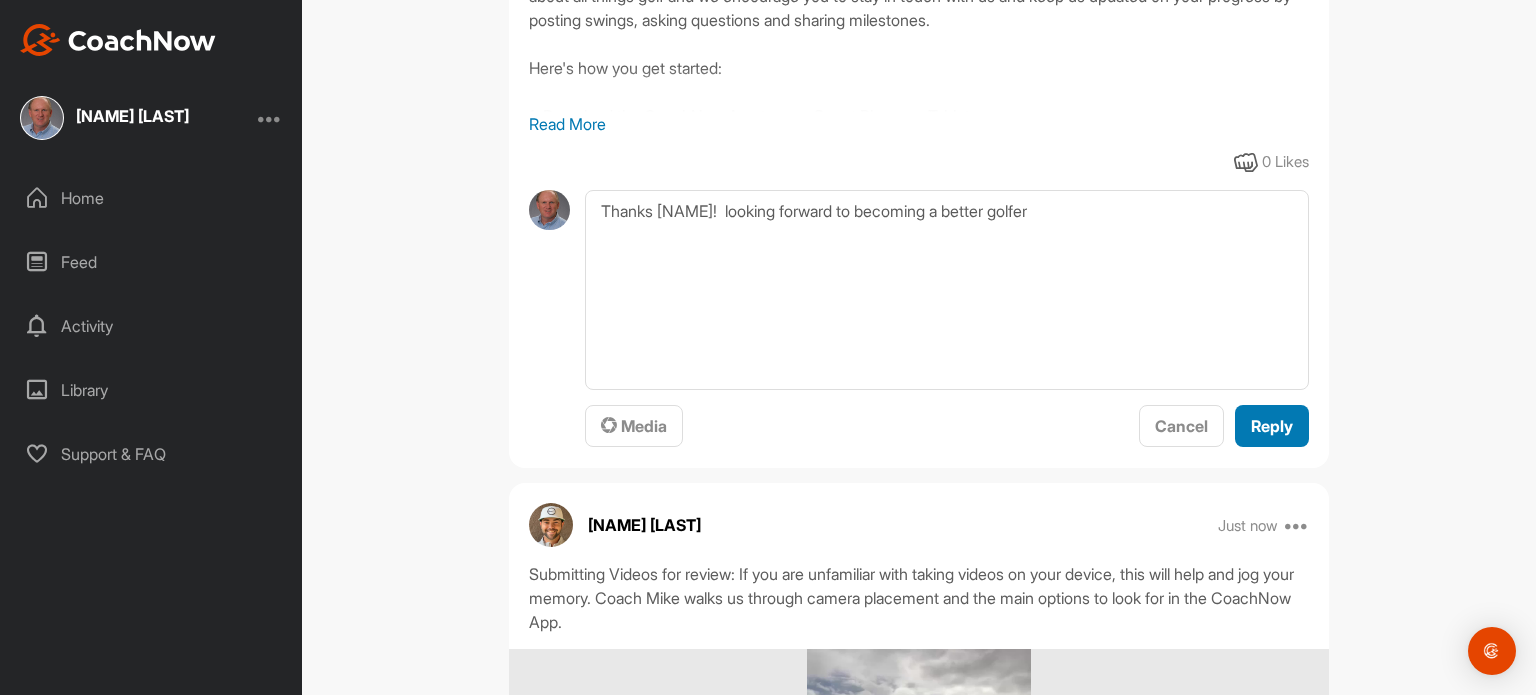 click on "Reply" at bounding box center (1272, 426) 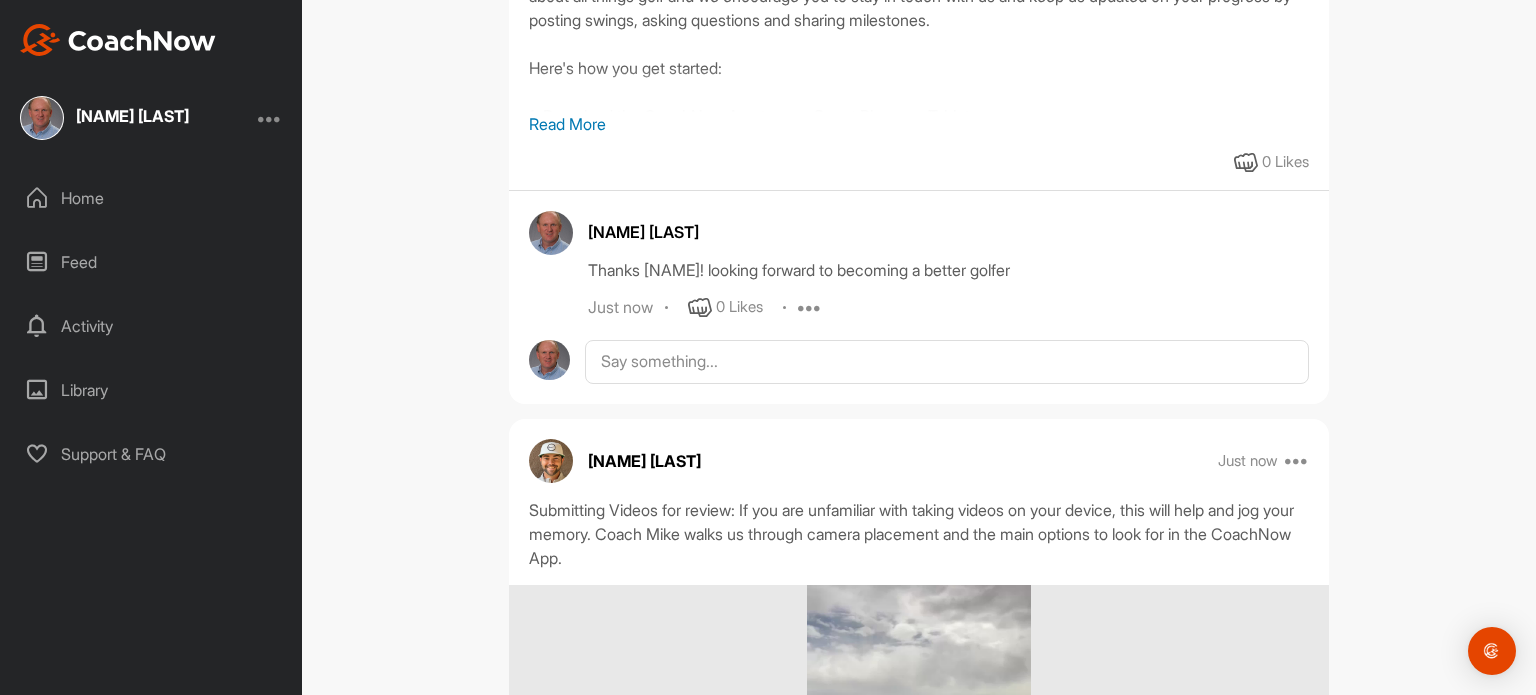 scroll, scrollTop: 1136, scrollLeft: 0, axis: vertical 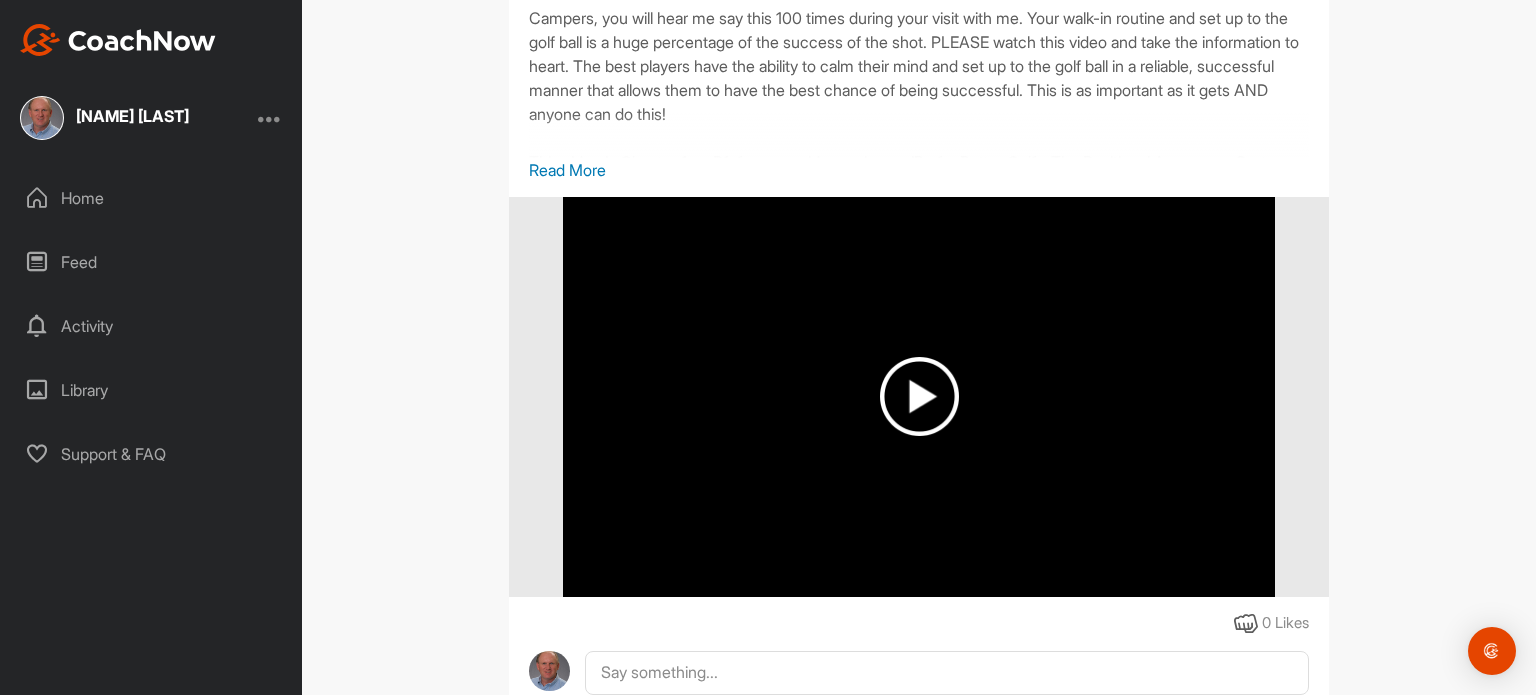 click at bounding box center [919, 396] 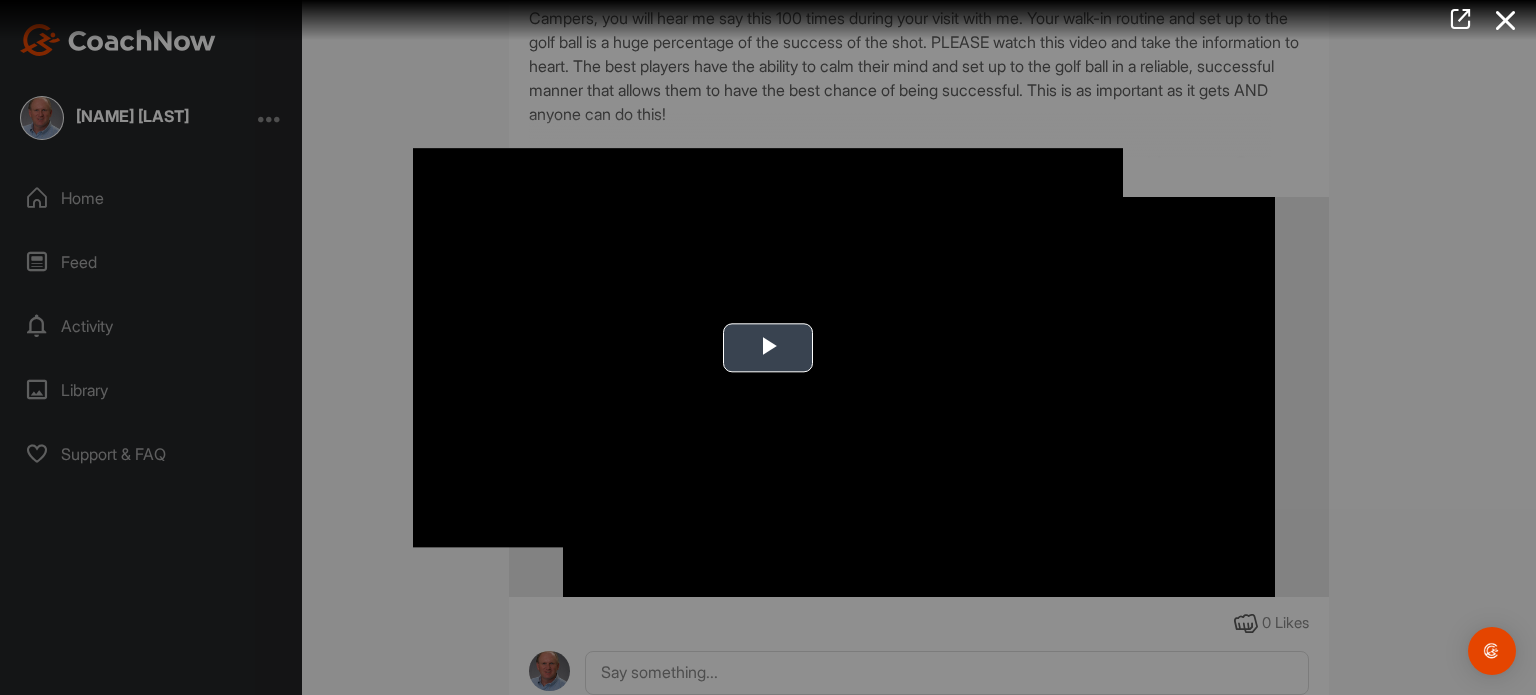 click at bounding box center [768, 348] 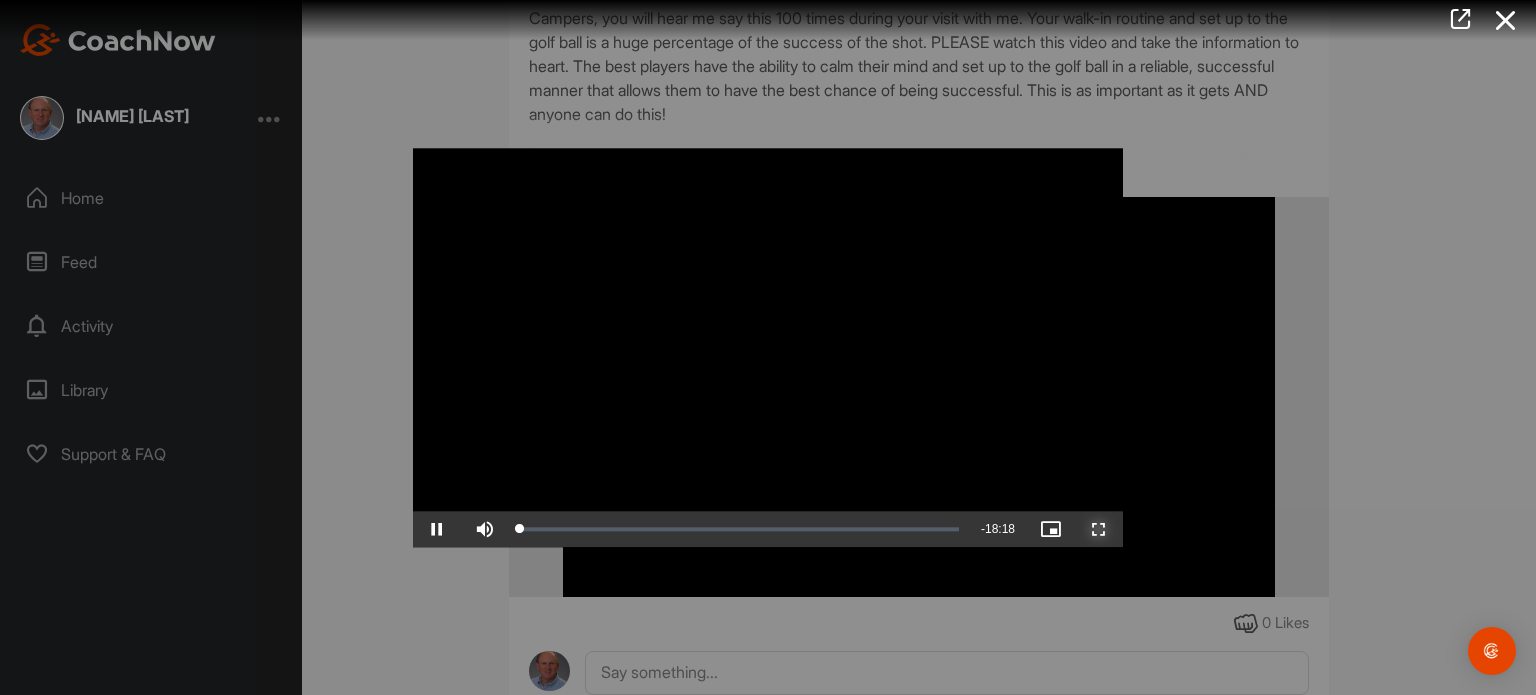 click at bounding box center (1099, 529) 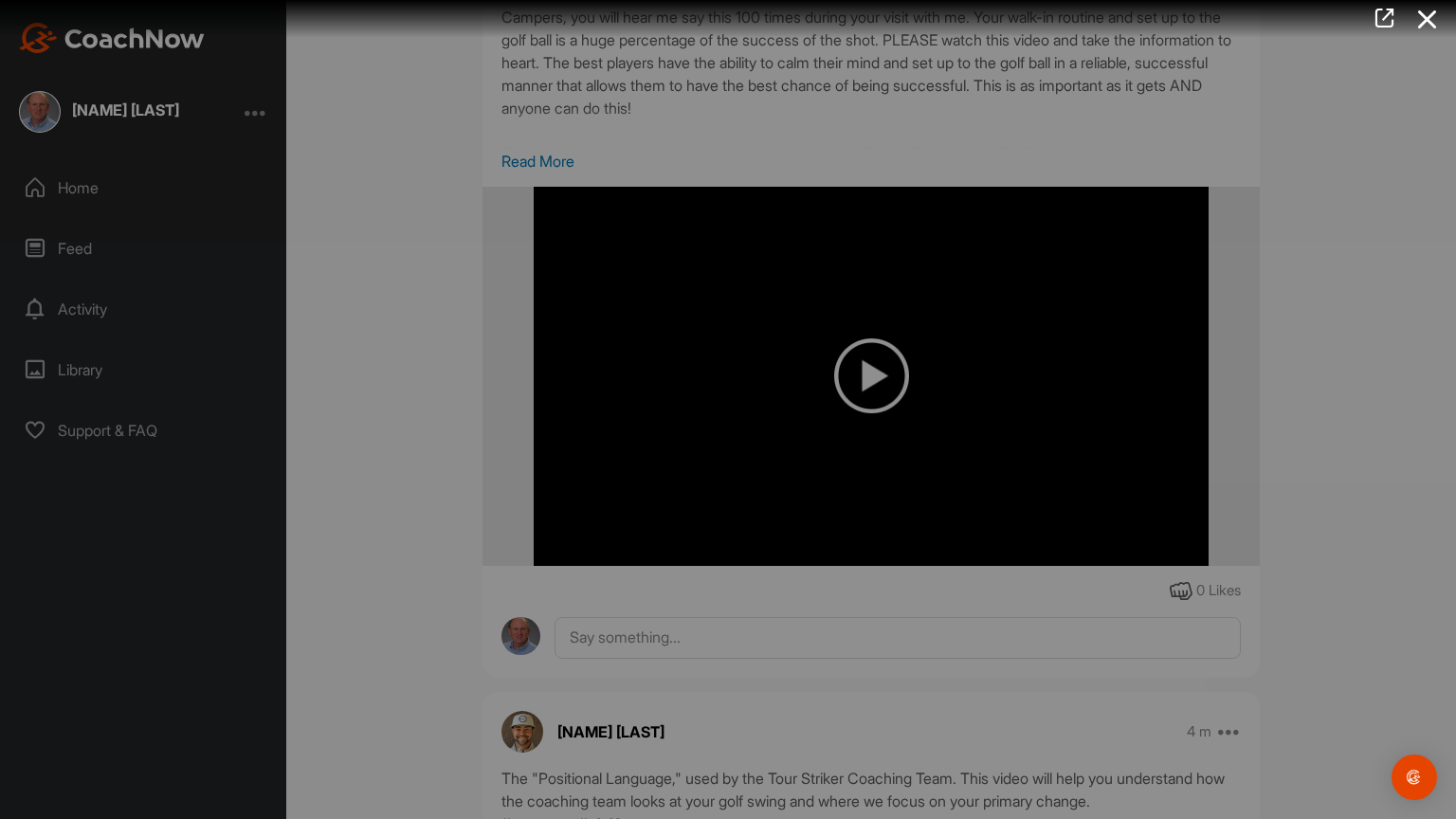 type 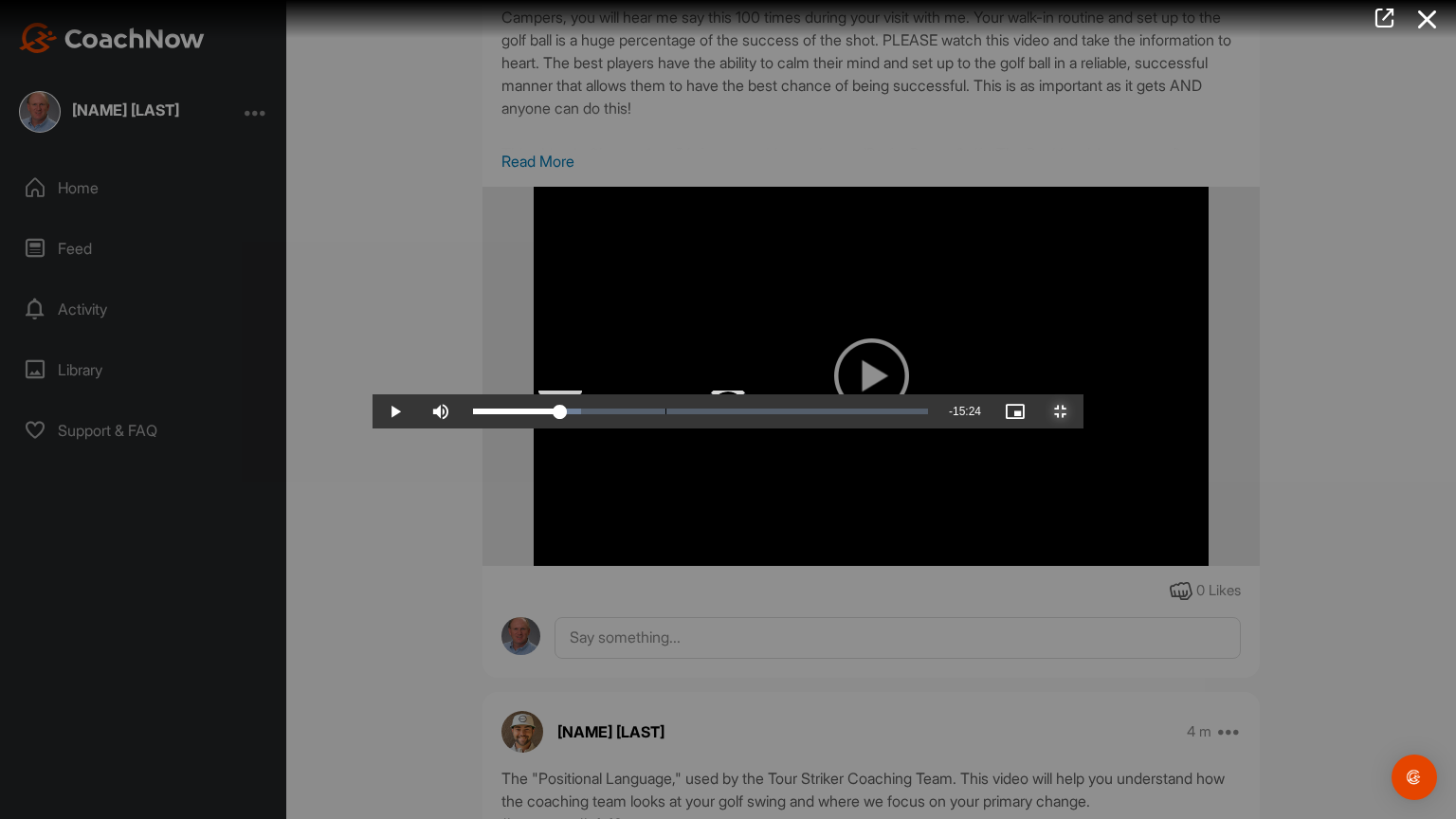click on "03:30" at bounding box center (517, 411) 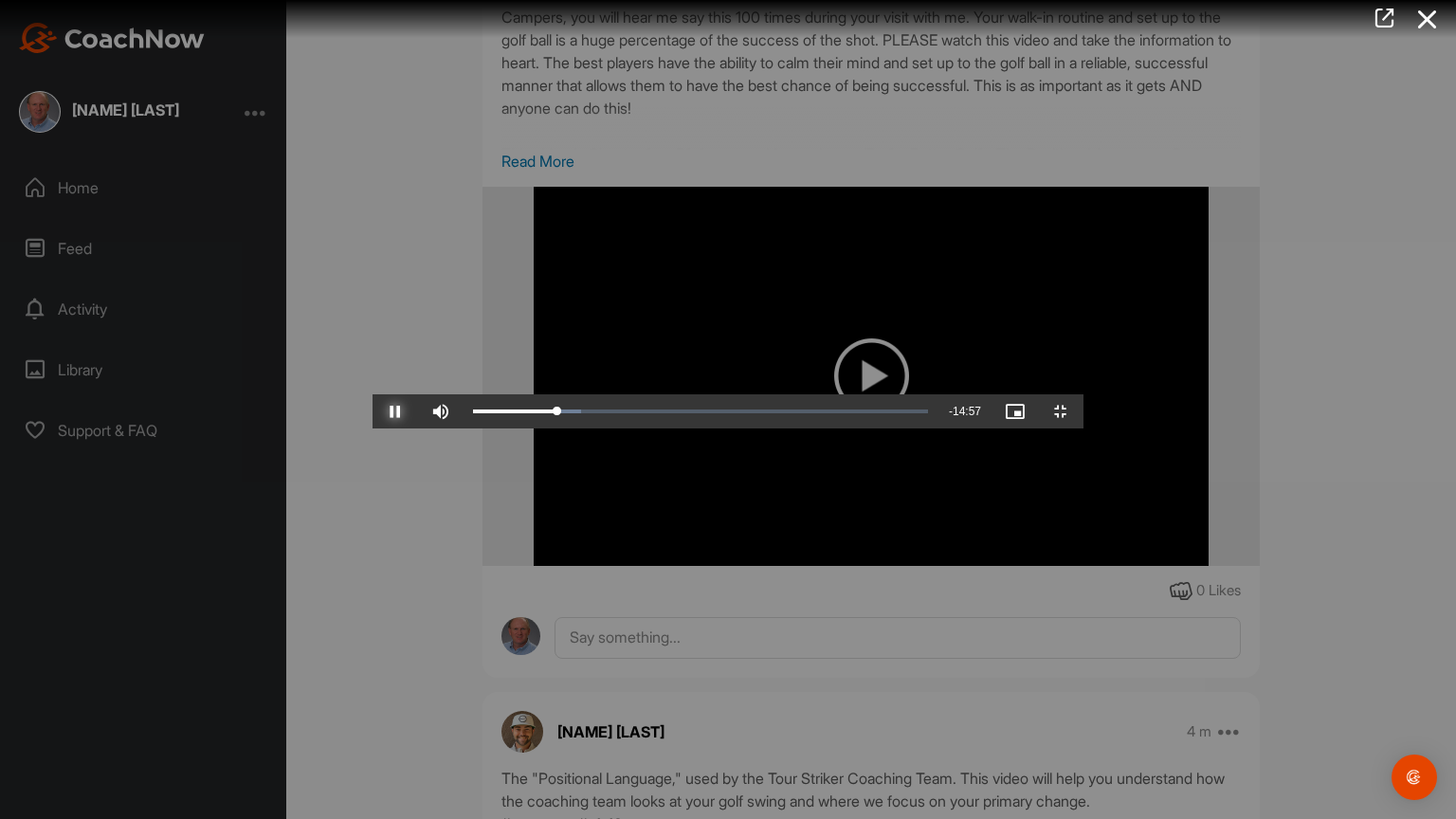 click at bounding box center (395, 411) 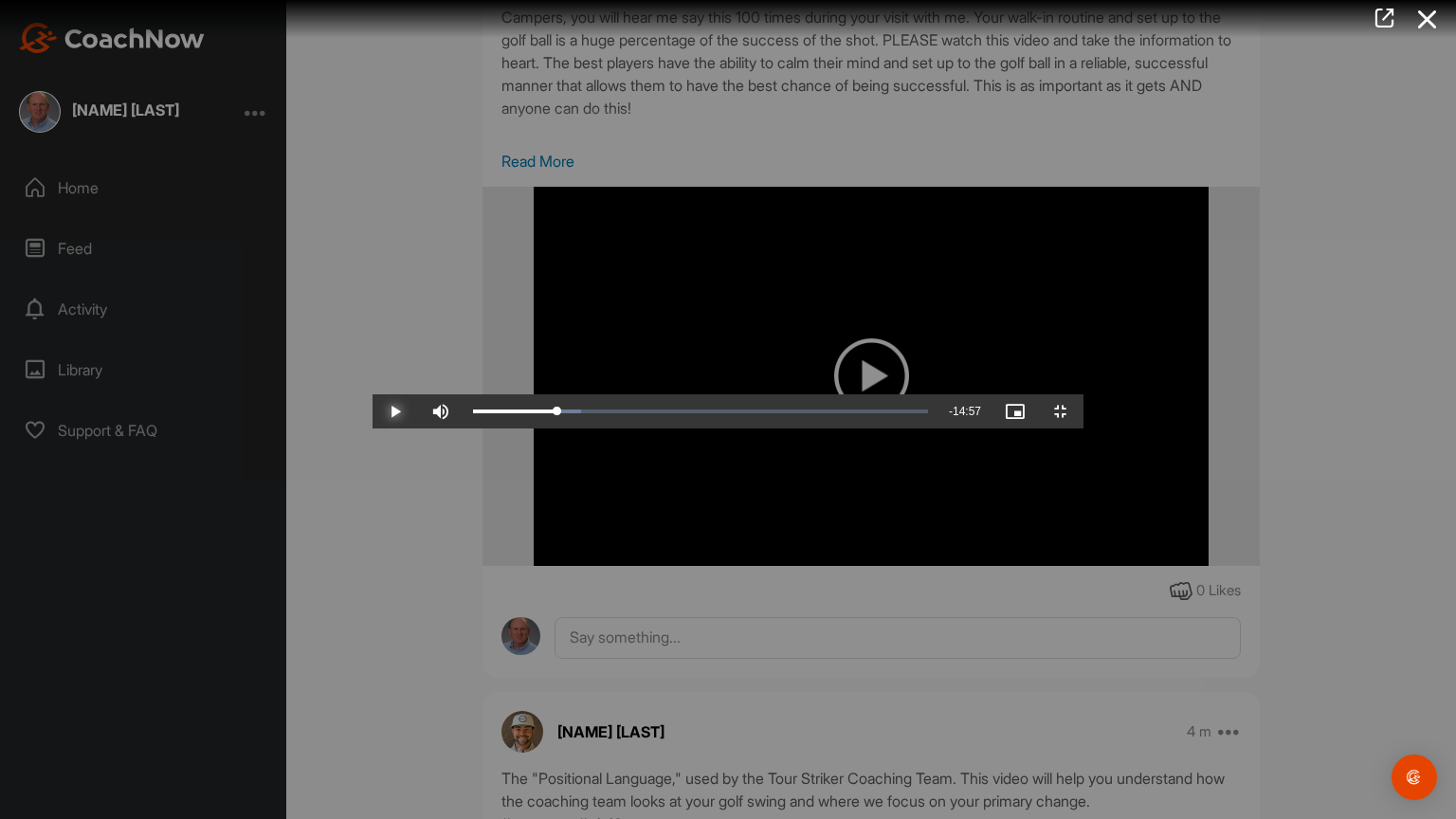 click at bounding box center [395, 411] 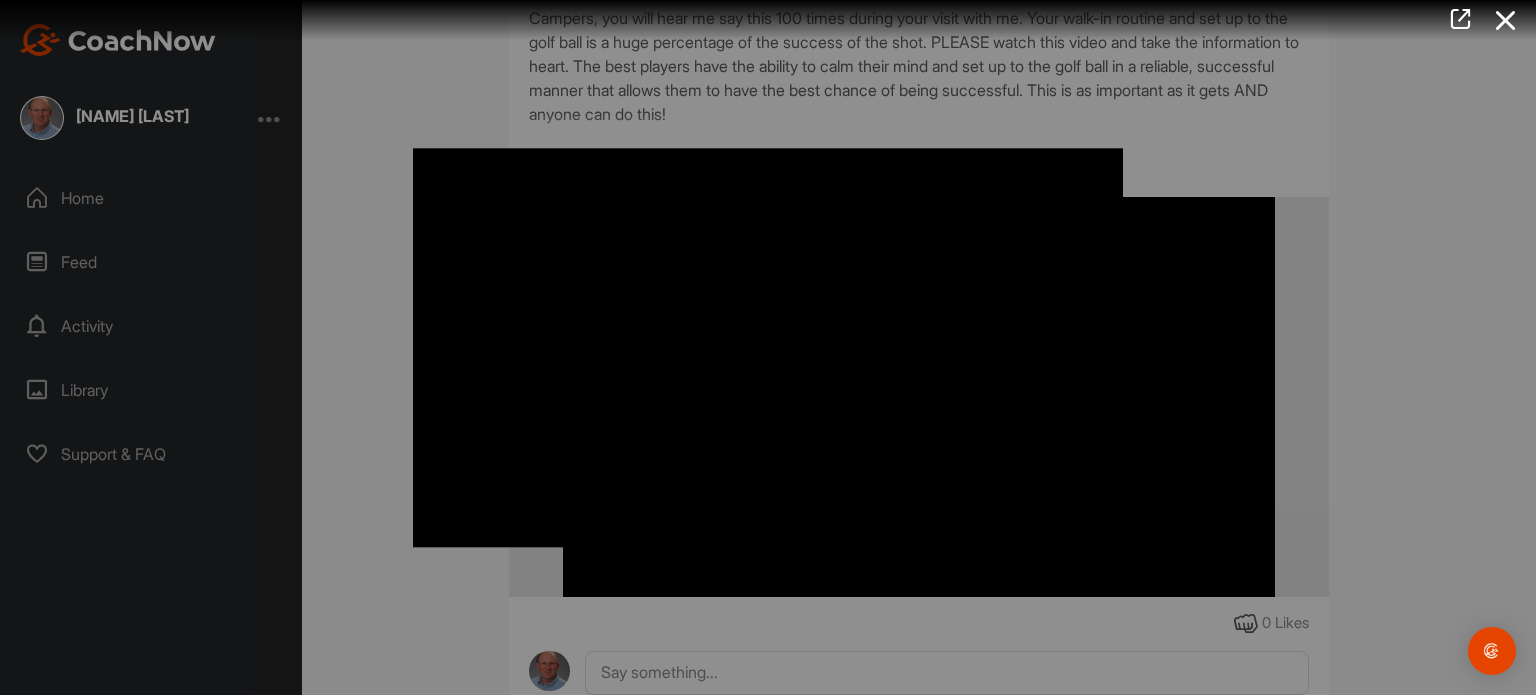 click at bounding box center [768, 347] 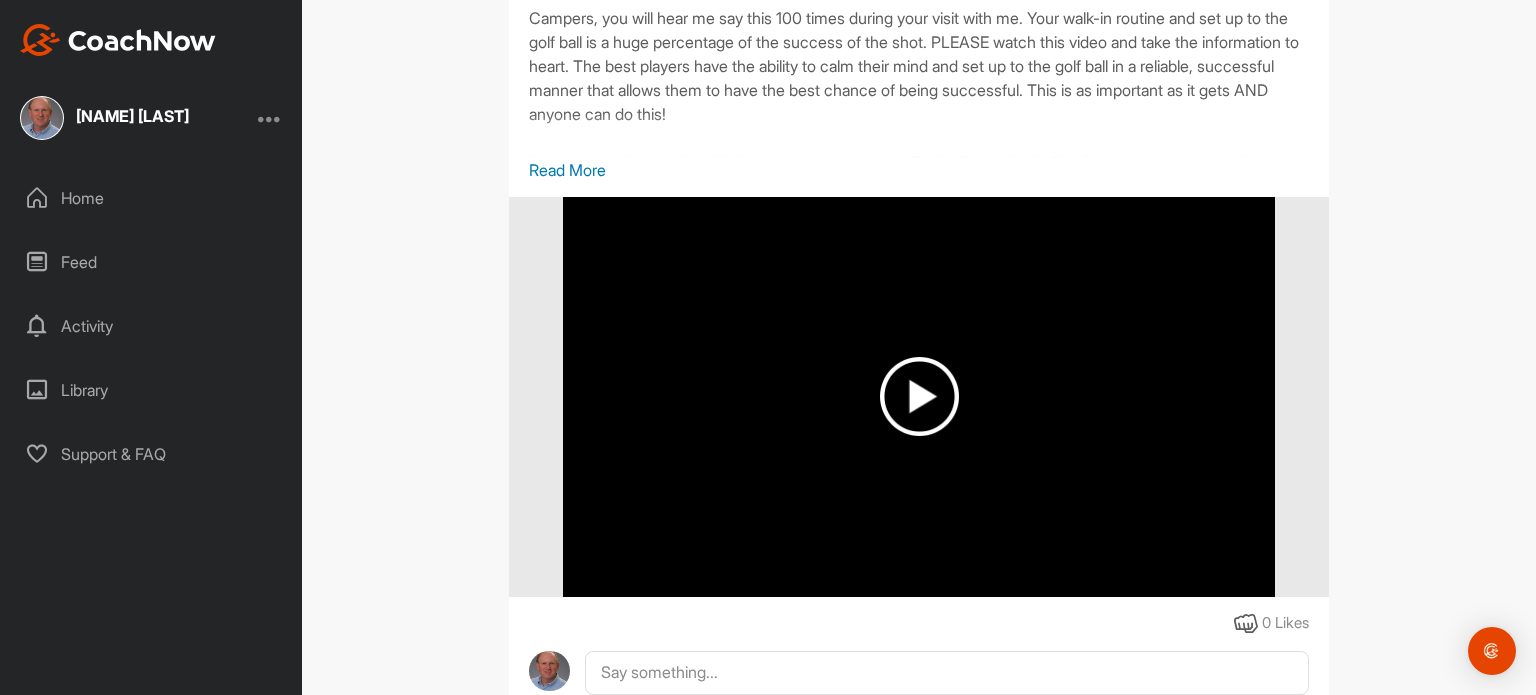 click at bounding box center (270, 118) 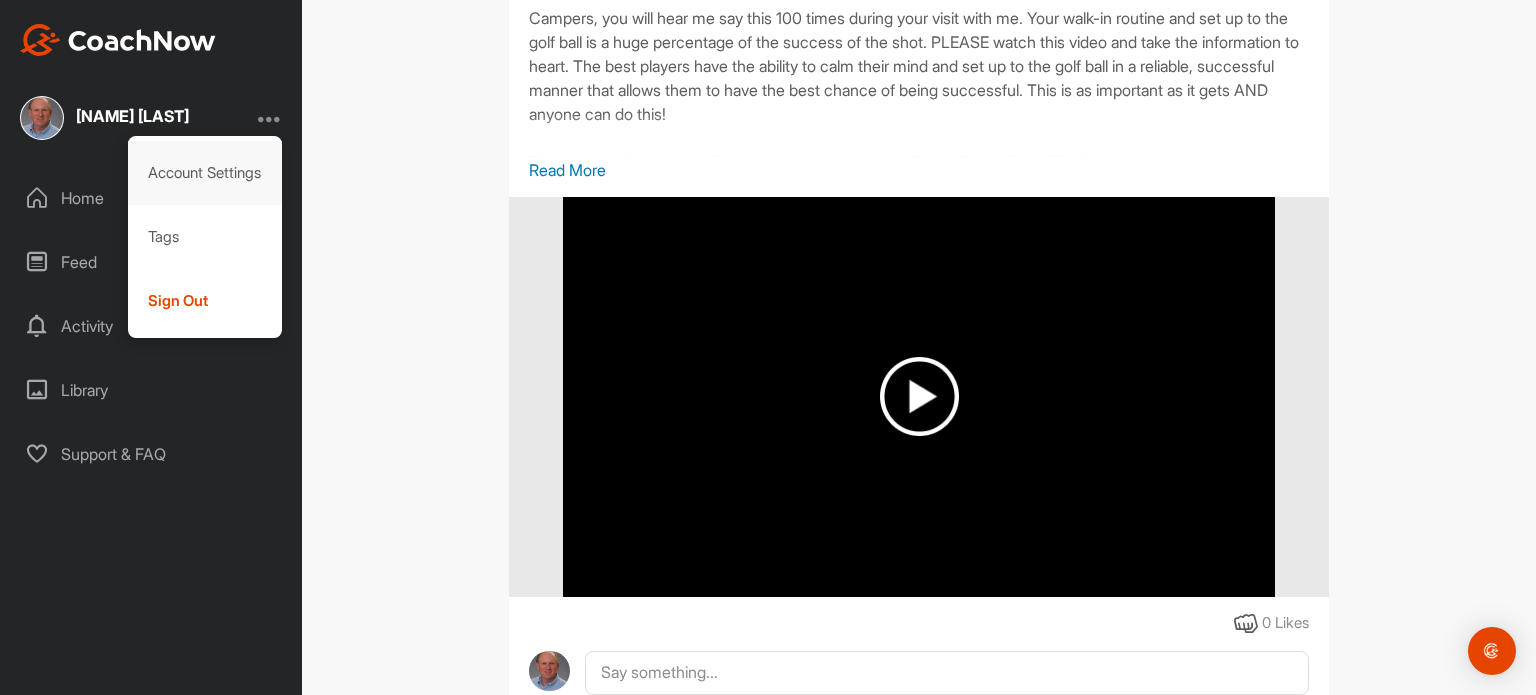 click on "Account Settings" at bounding box center [205, 173] 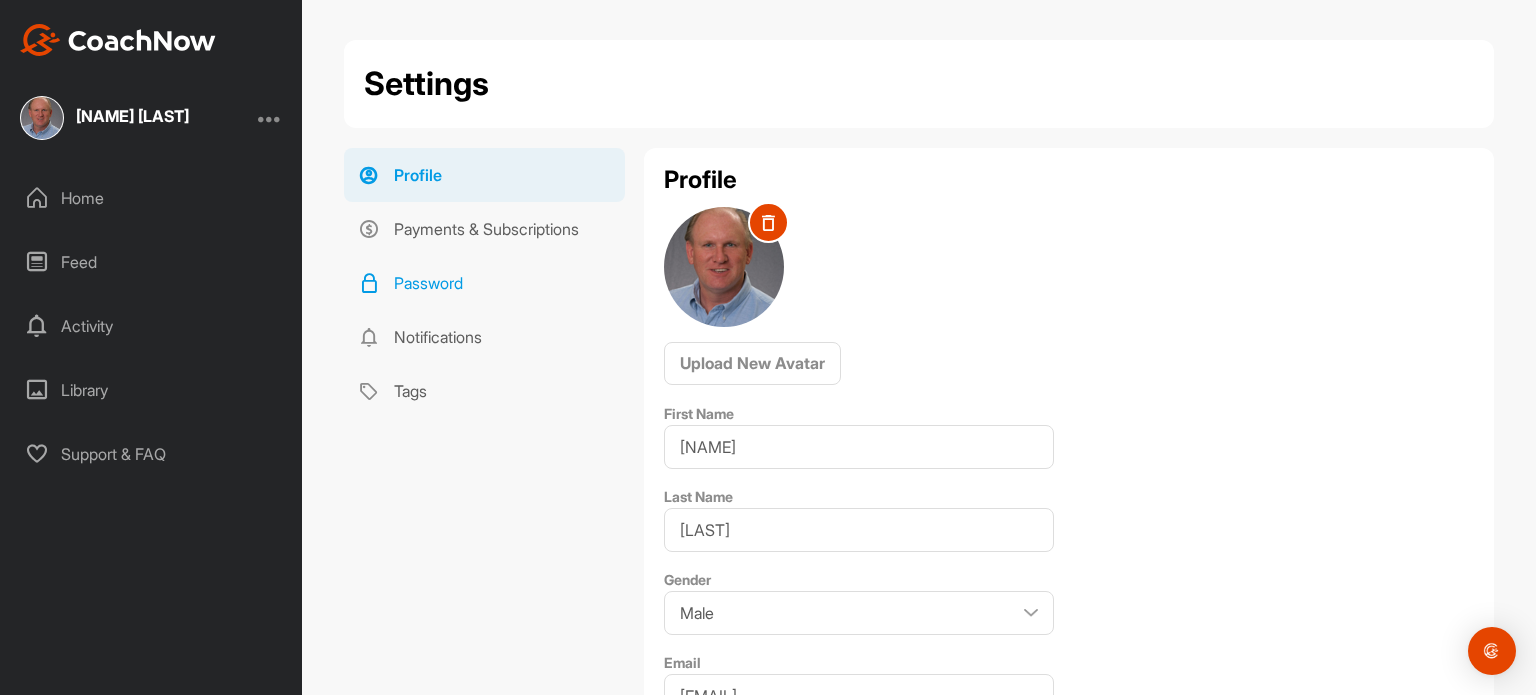 click on "Password" at bounding box center (484, 283) 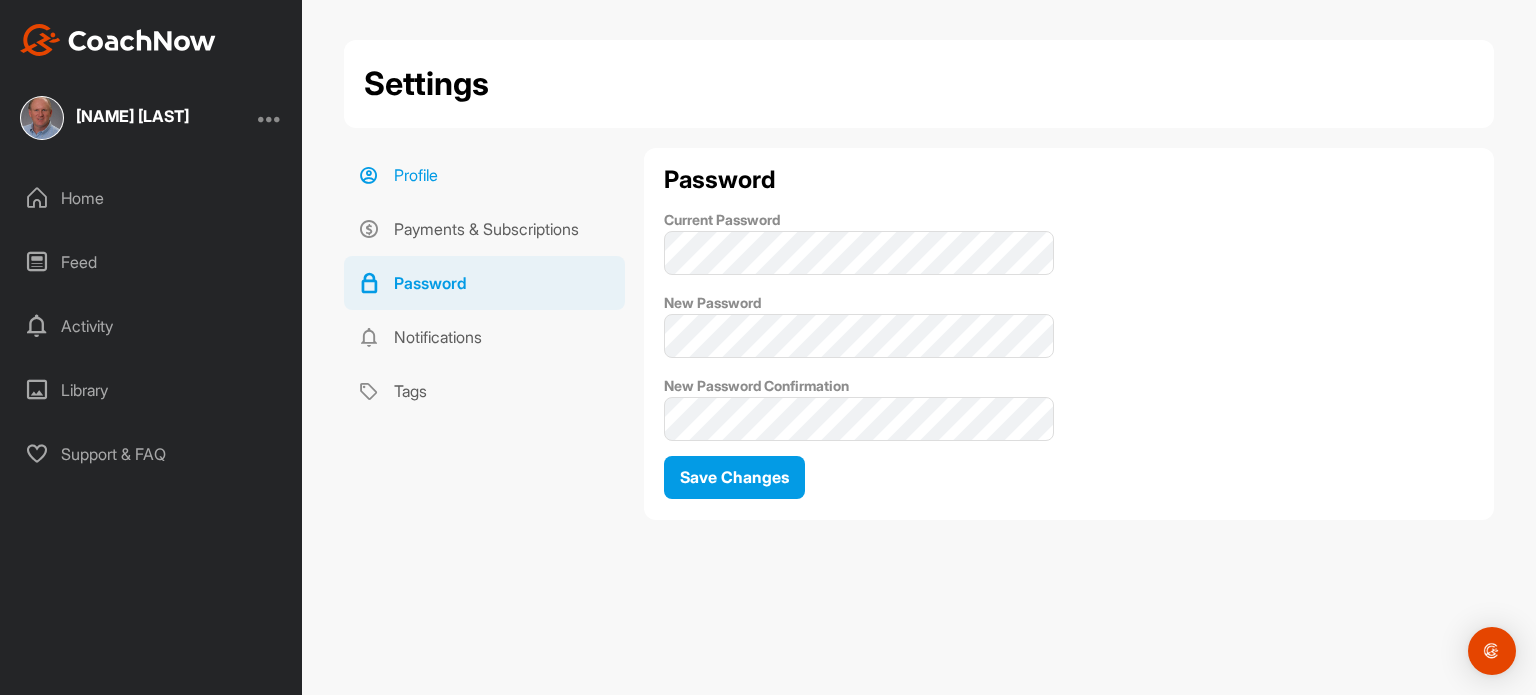 click on "Profile" at bounding box center (484, 175) 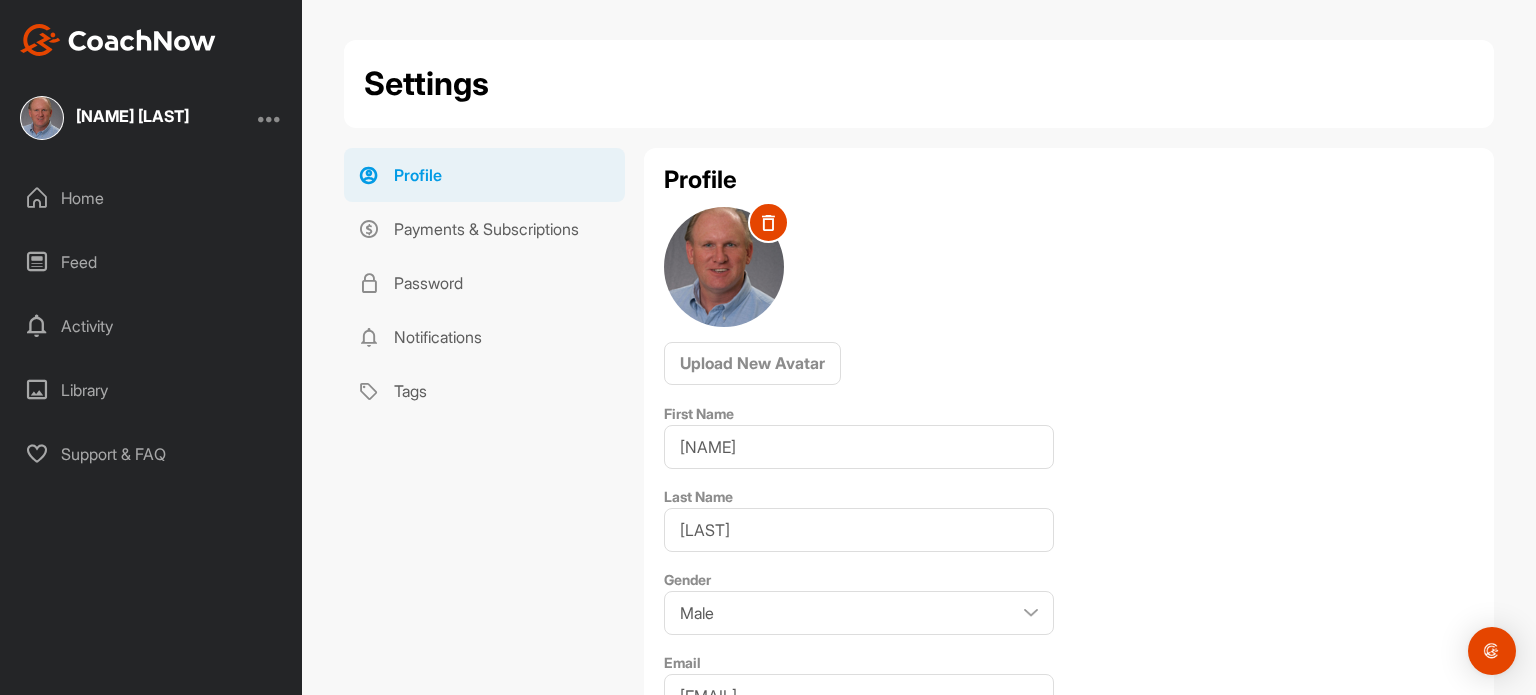 click at bounding box center [270, 118] 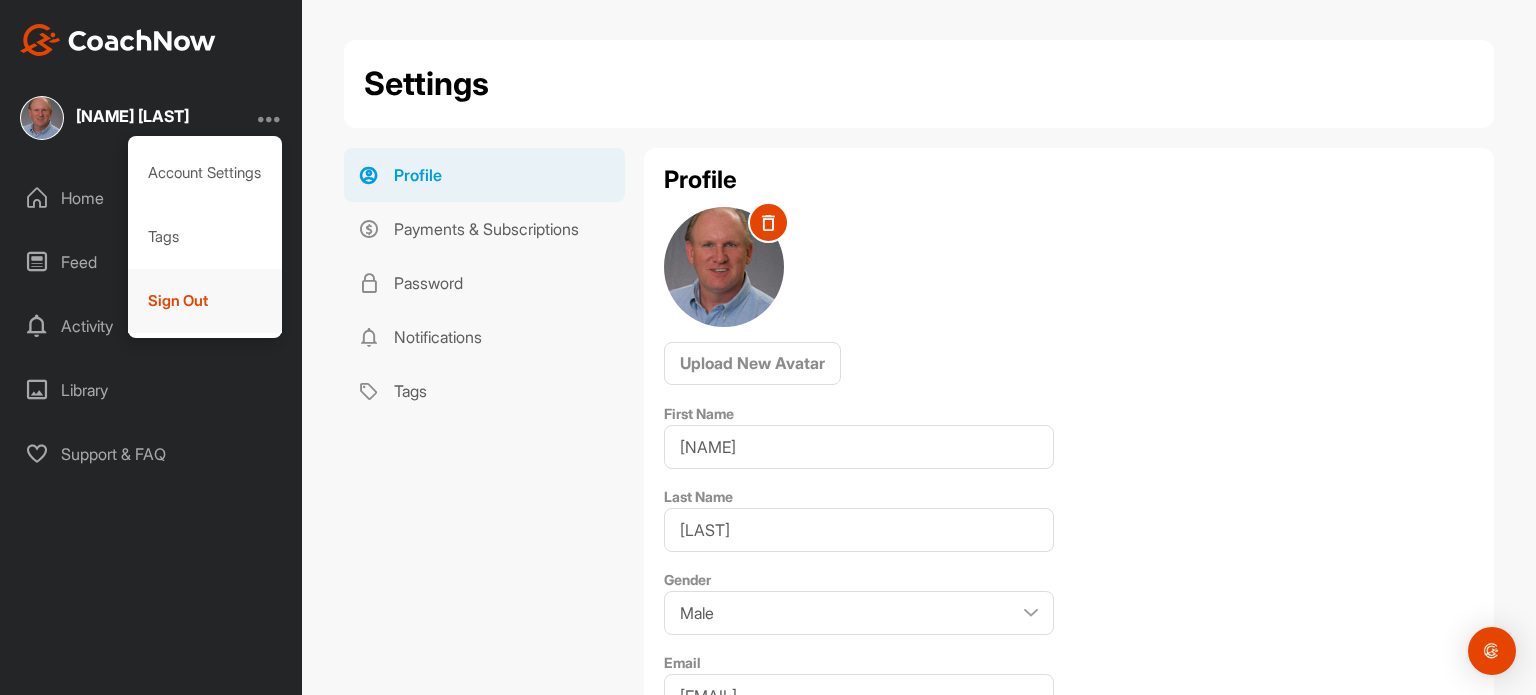 click on "Sign Out" at bounding box center [205, 301] 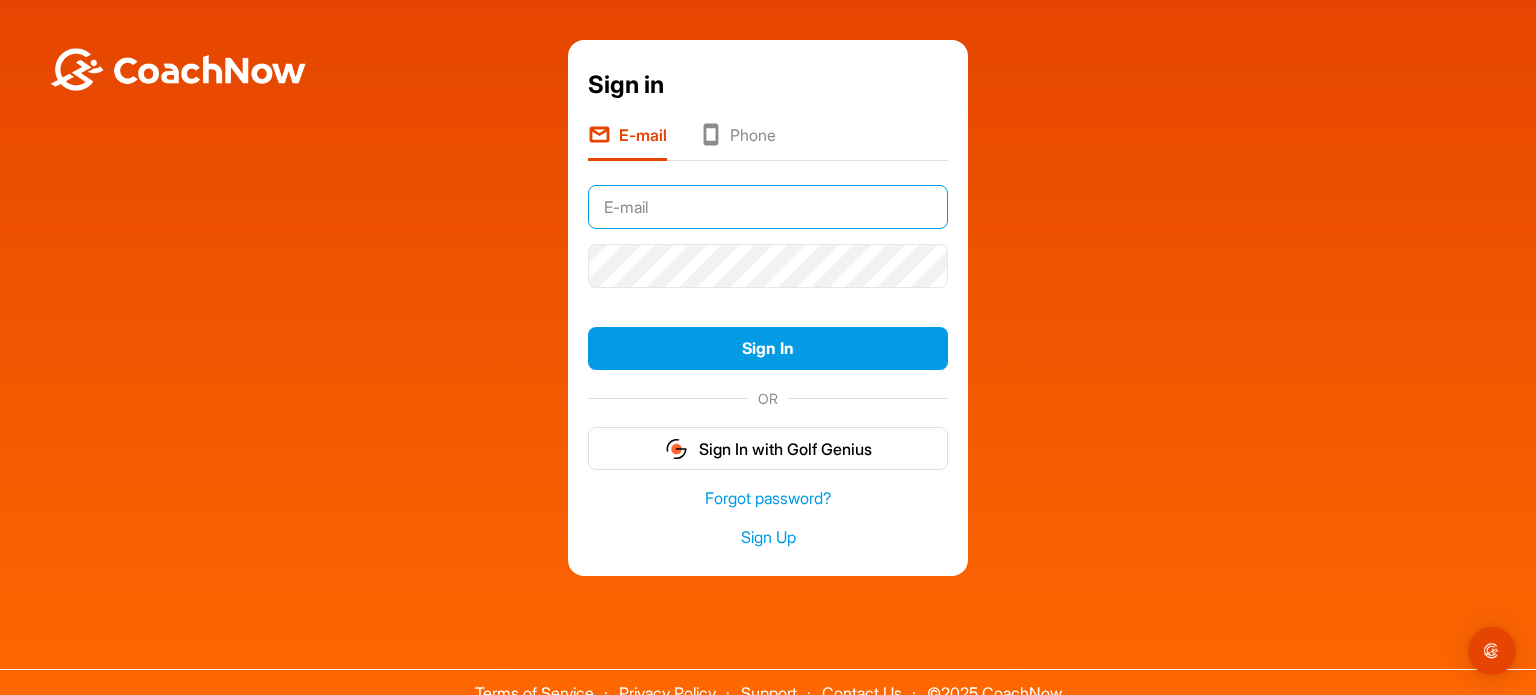 type on "[LAST]" 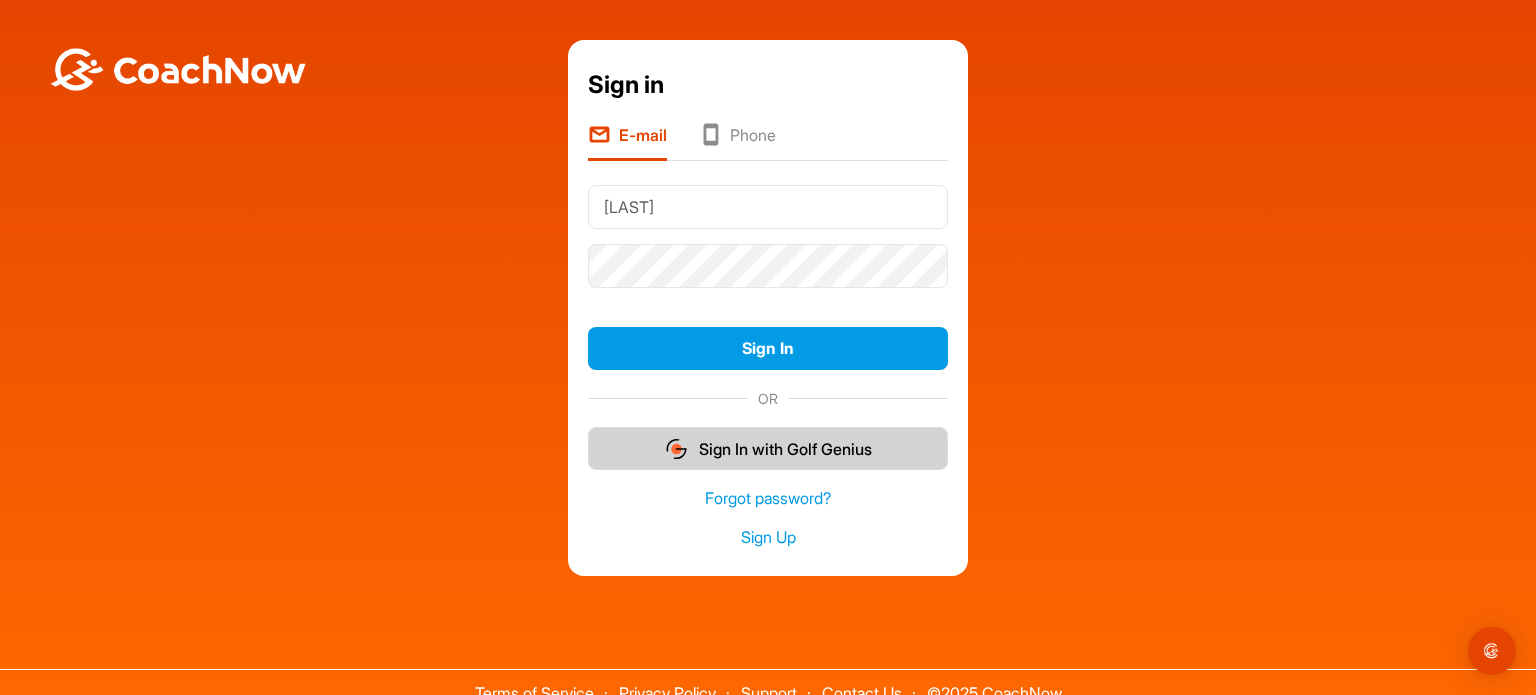 drag, startPoint x: 664, startPoint y: 290, endPoint x: 649, endPoint y: 443, distance: 153.73354 